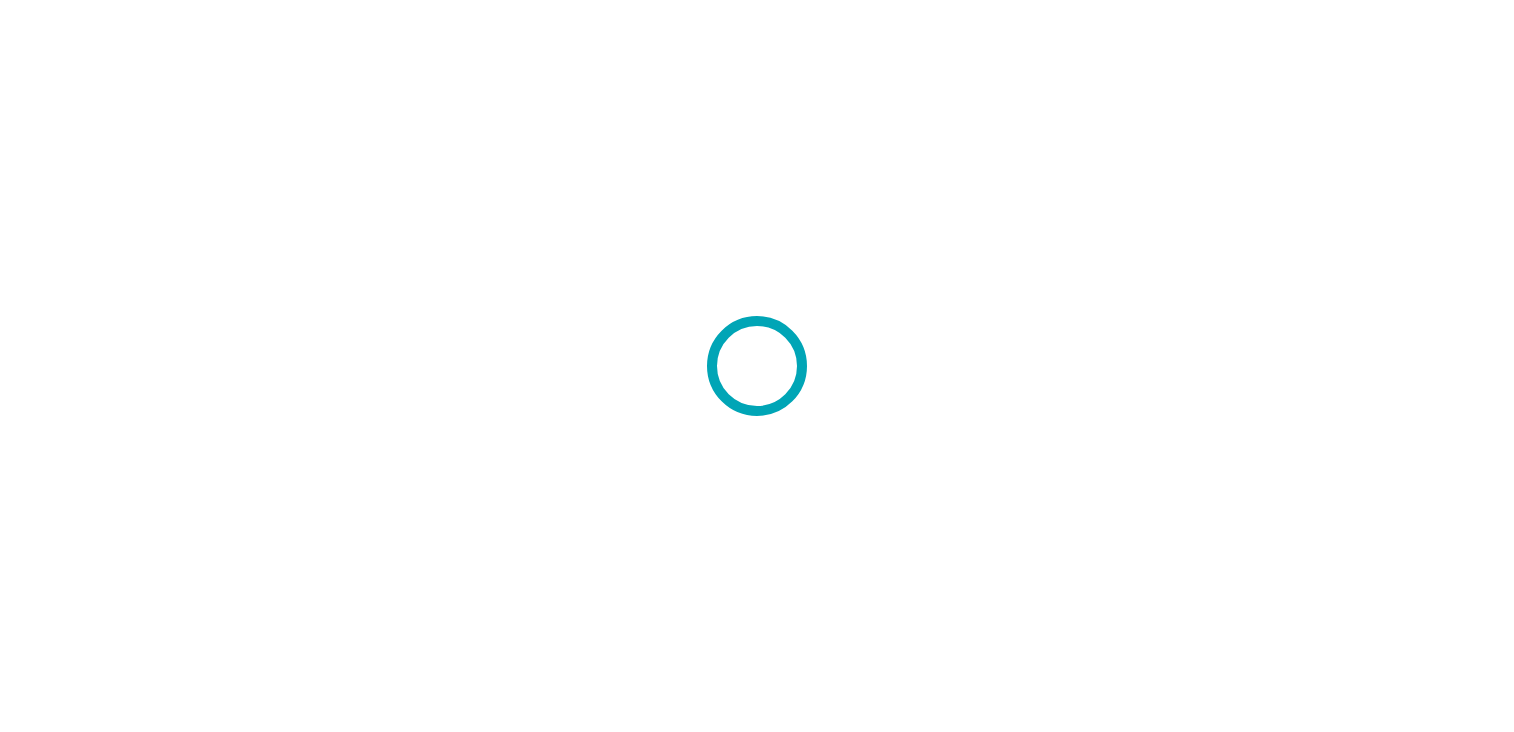 scroll, scrollTop: 0, scrollLeft: 0, axis: both 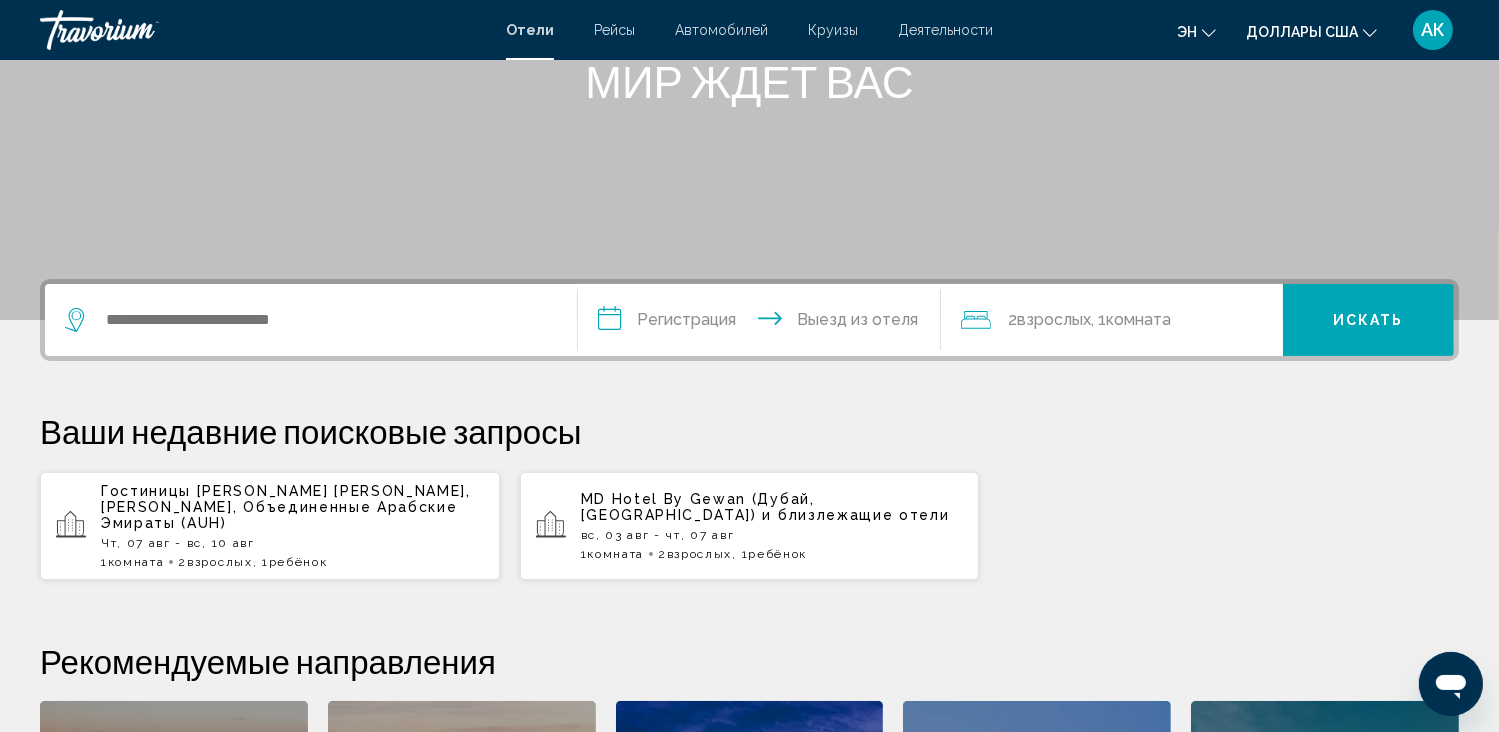 click on "Чт, 07 авг - вс, 10 авг" at bounding box center [292, 543] 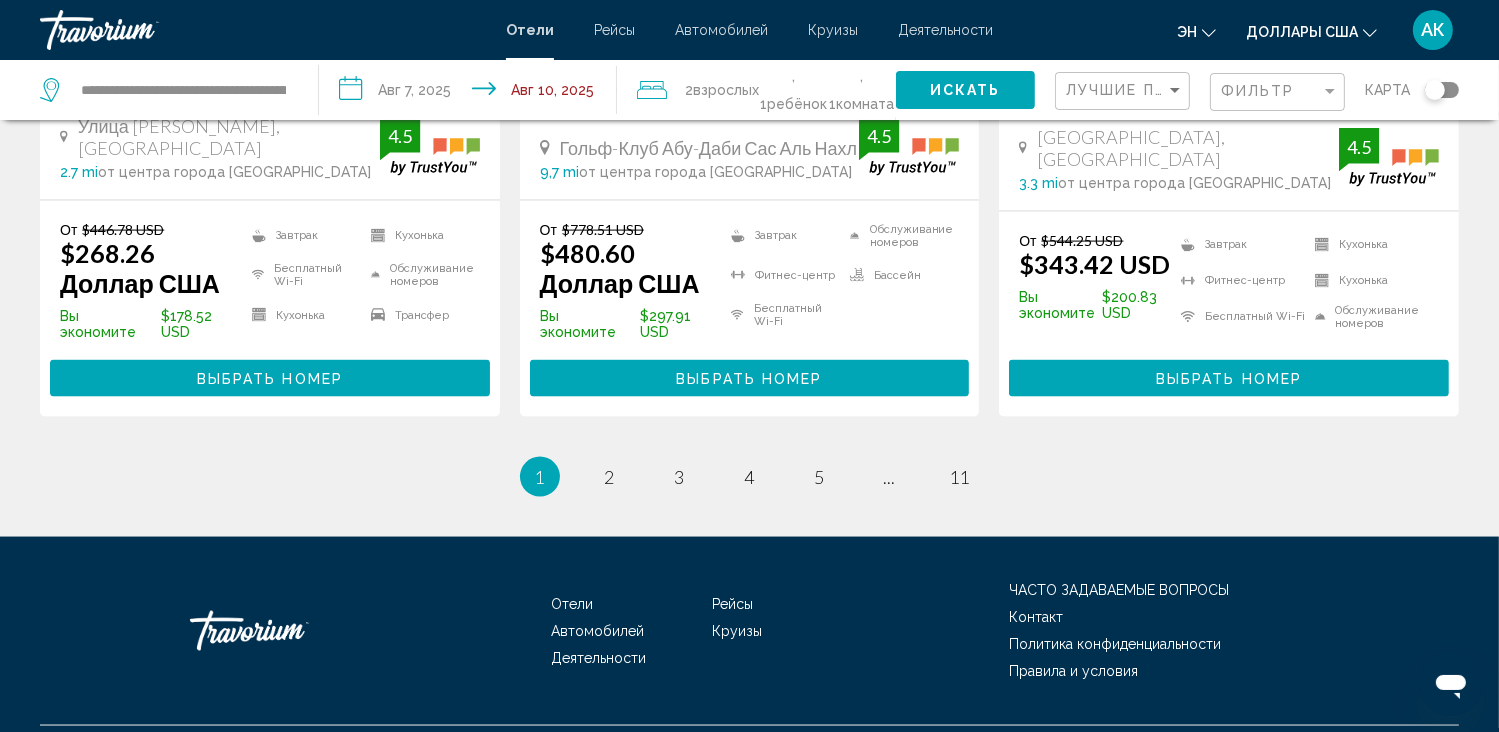 scroll, scrollTop: 2830, scrollLeft: 0, axis: vertical 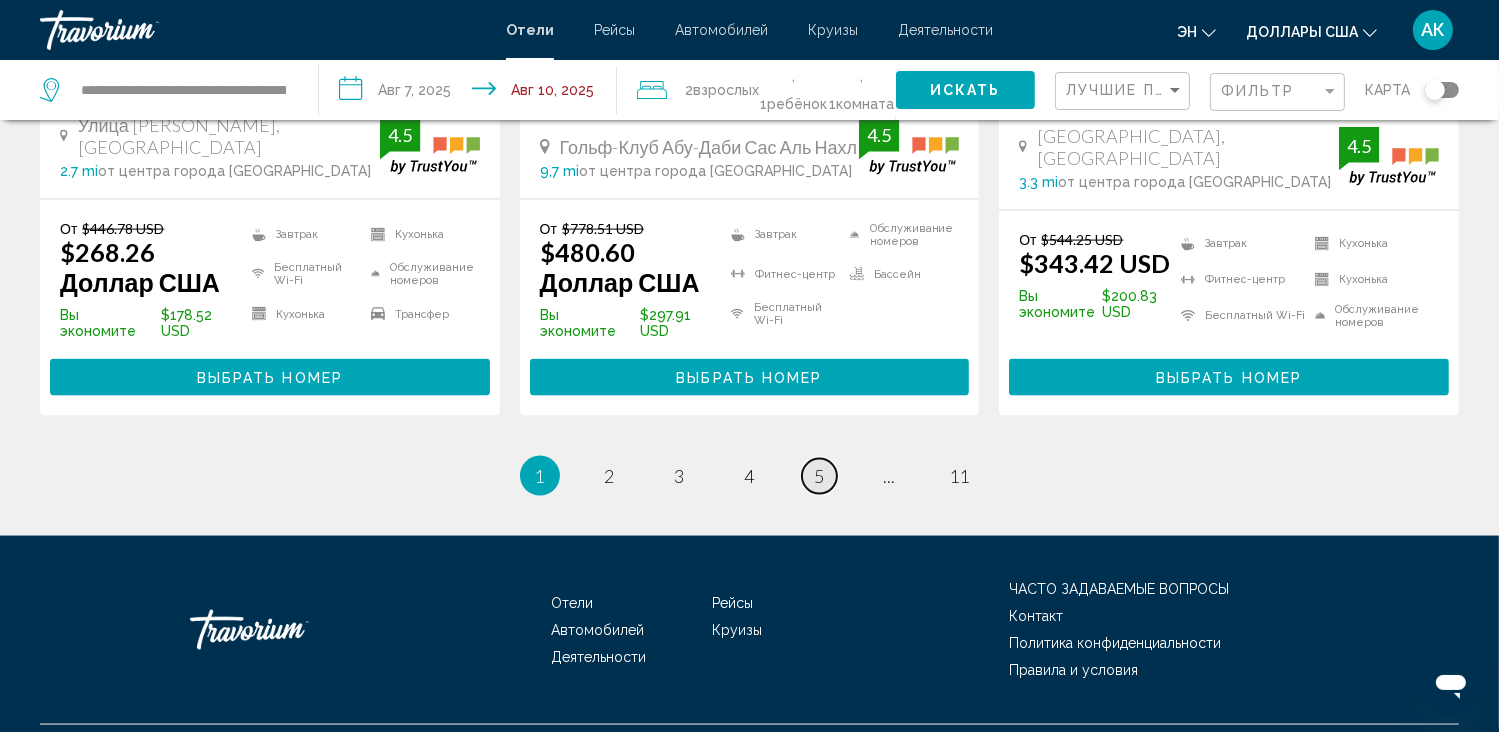 click on "5" at bounding box center [820, 476] 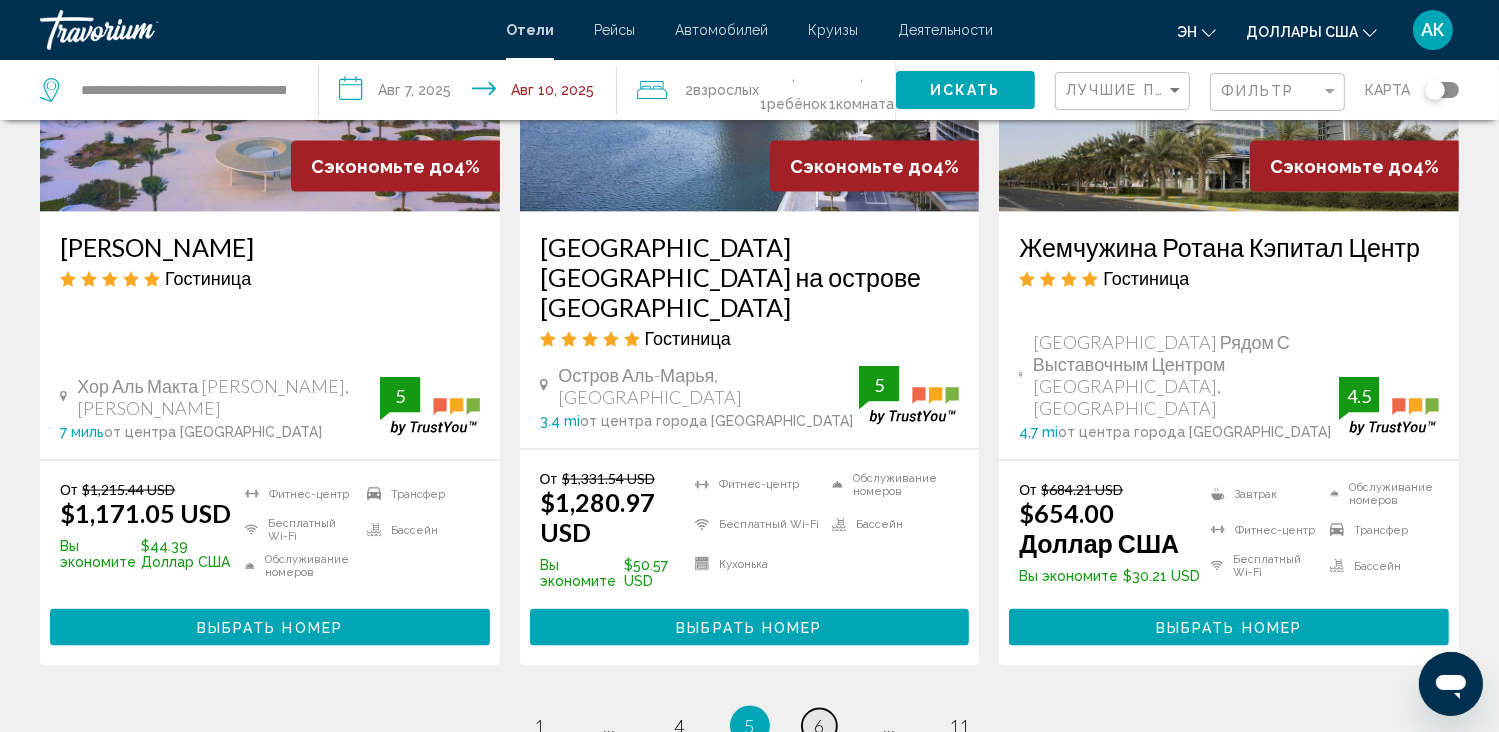 scroll, scrollTop: 2775, scrollLeft: 0, axis: vertical 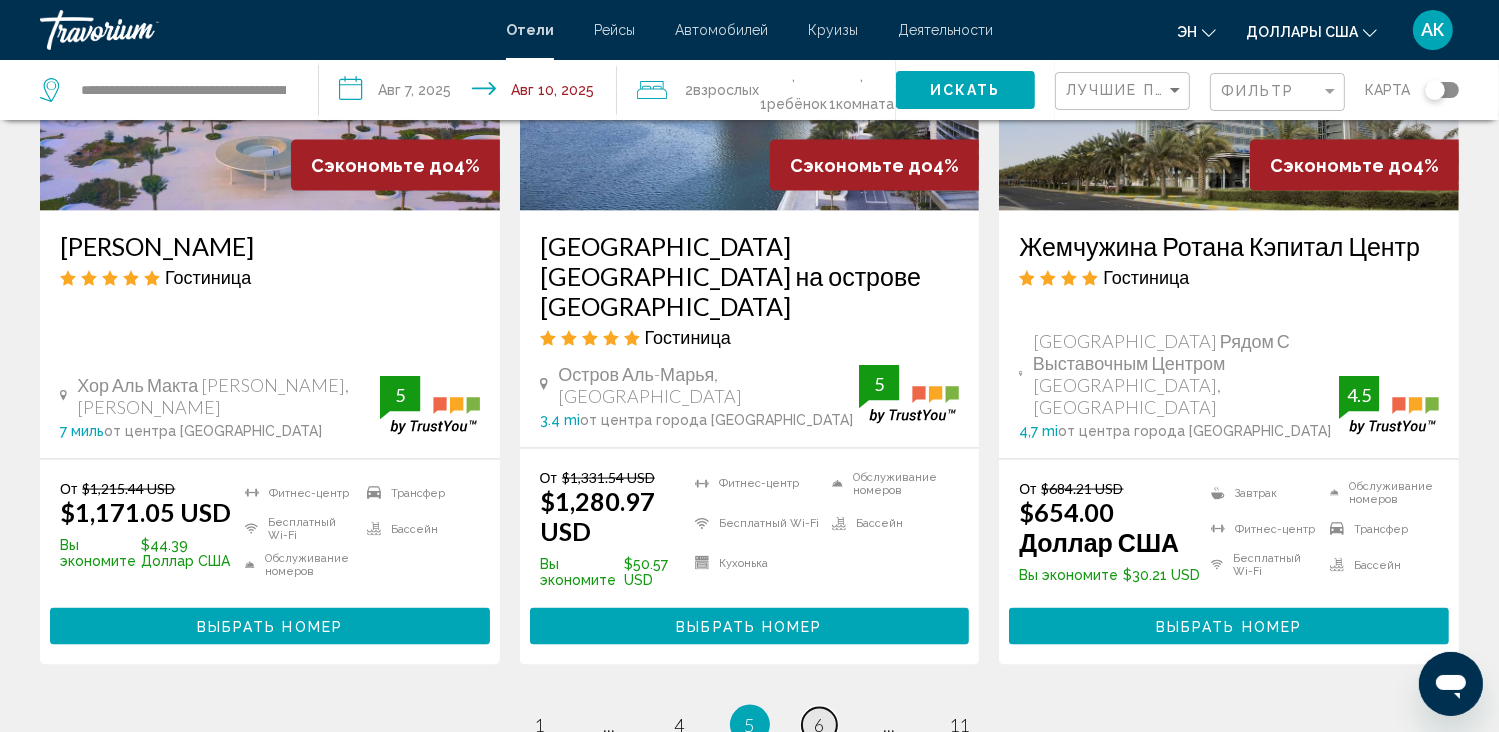 click on "6" at bounding box center [820, 725] 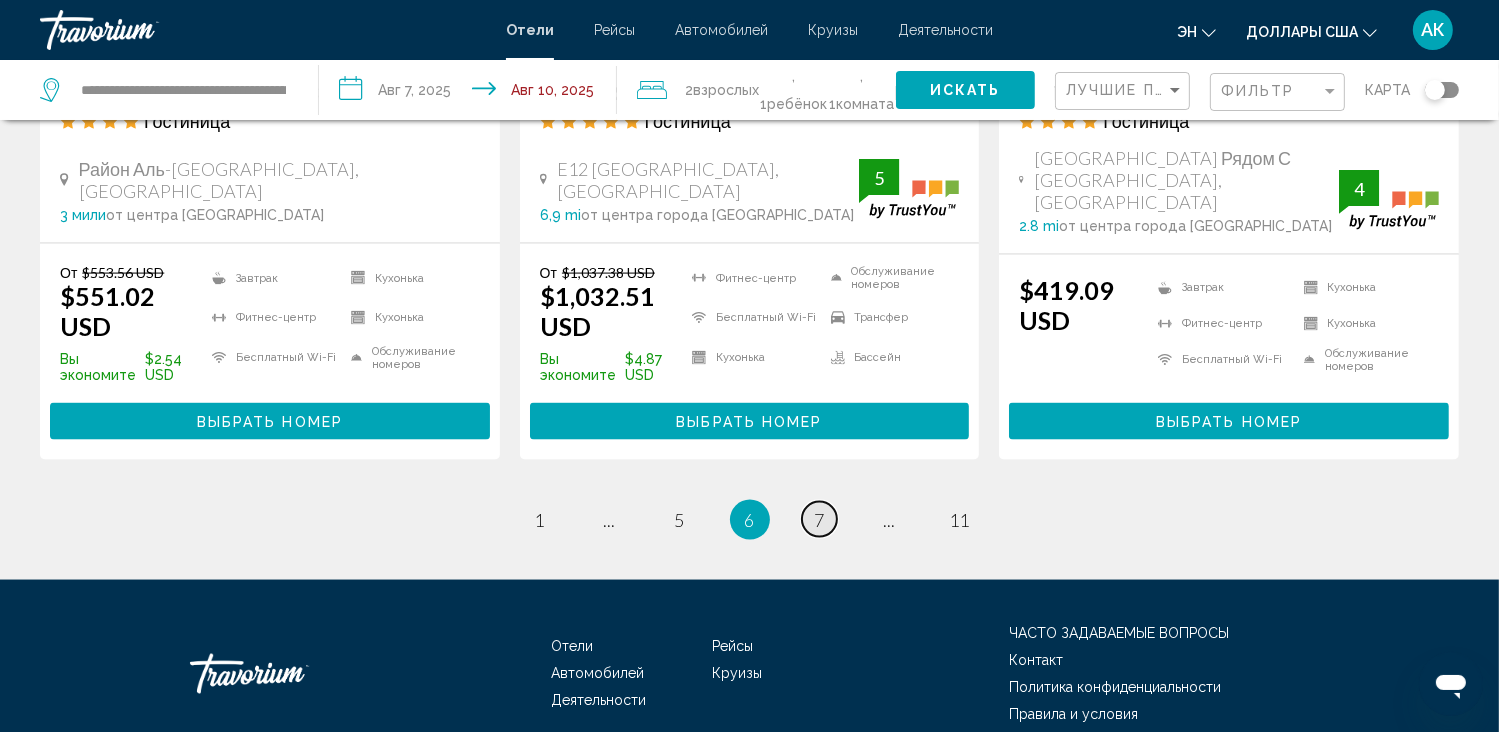 scroll, scrollTop: 2876, scrollLeft: 0, axis: vertical 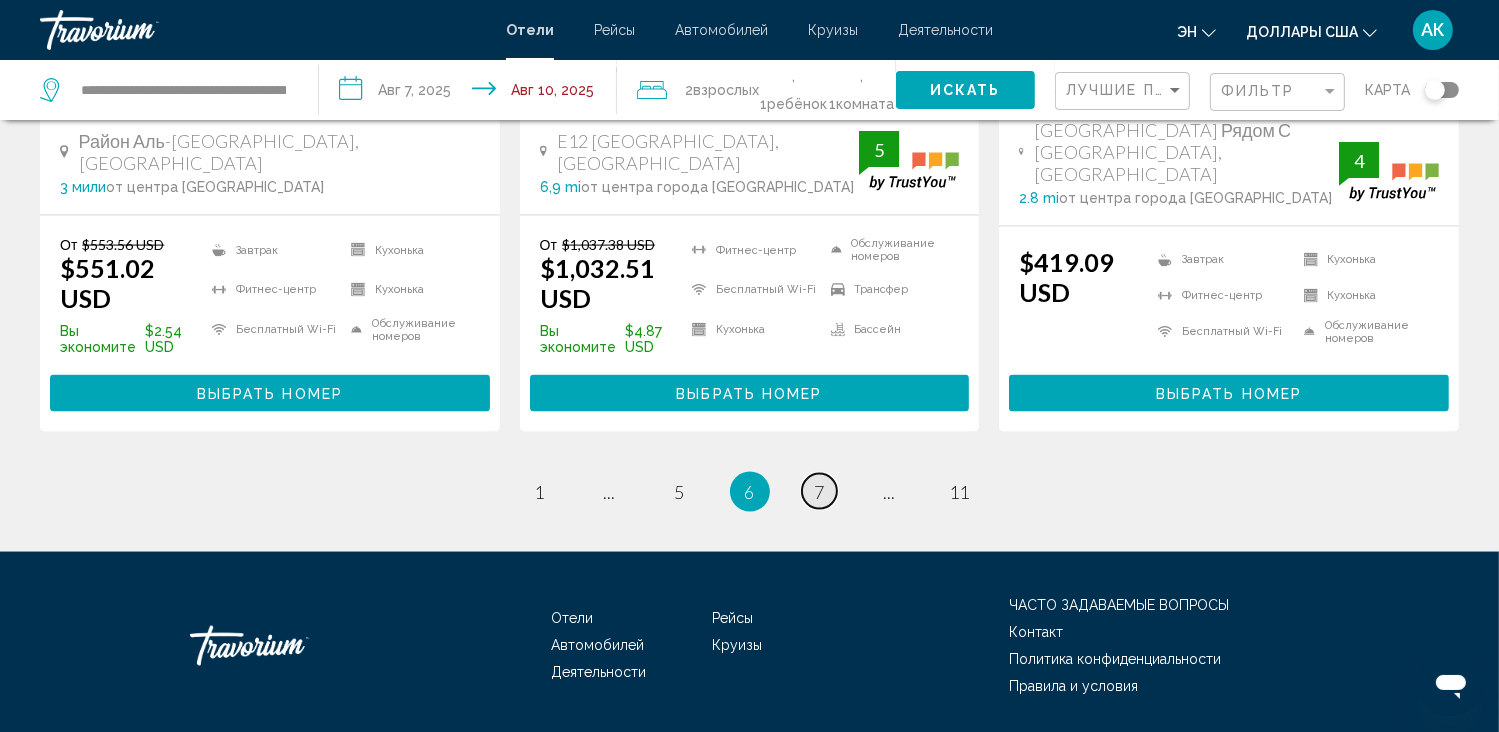 click on "7" at bounding box center (820, 492) 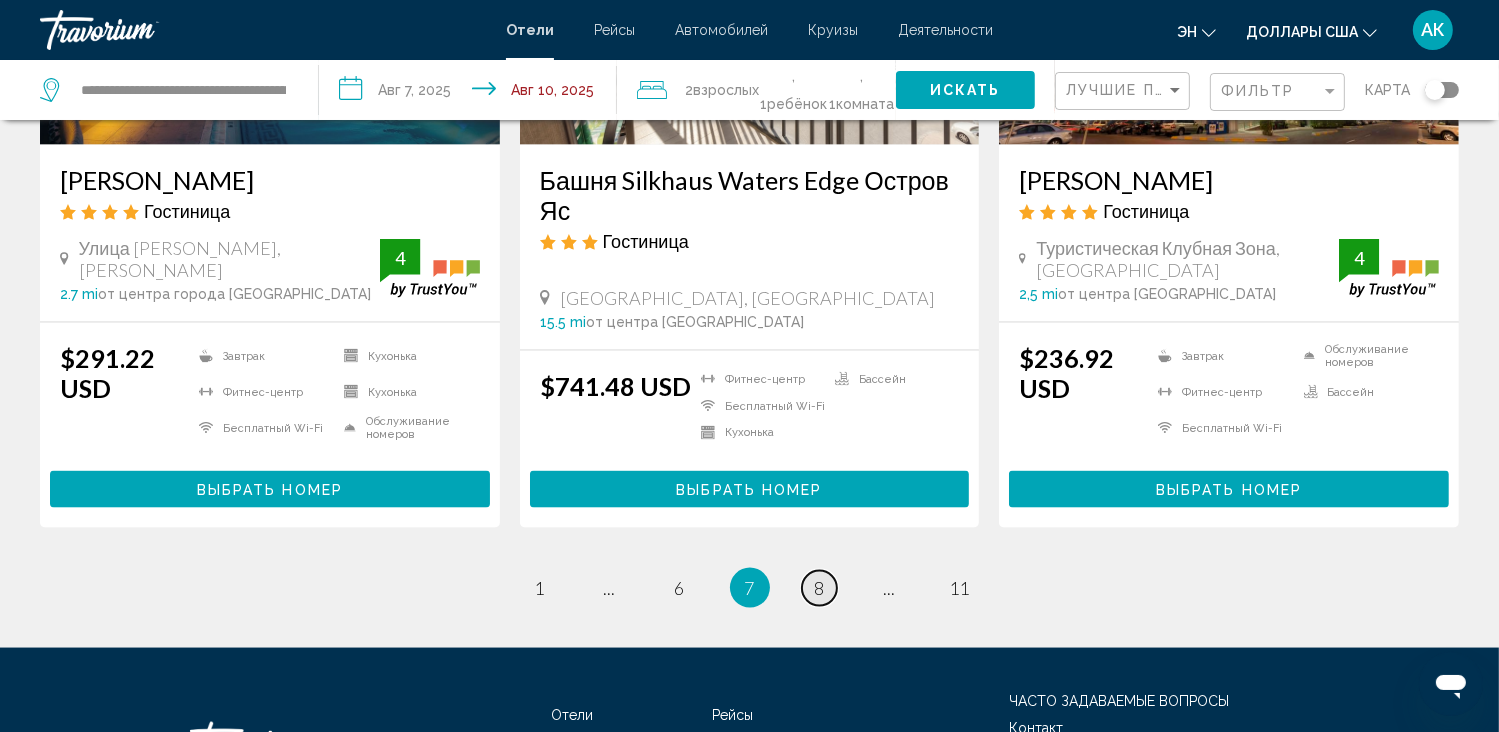 scroll, scrollTop: 2680, scrollLeft: 0, axis: vertical 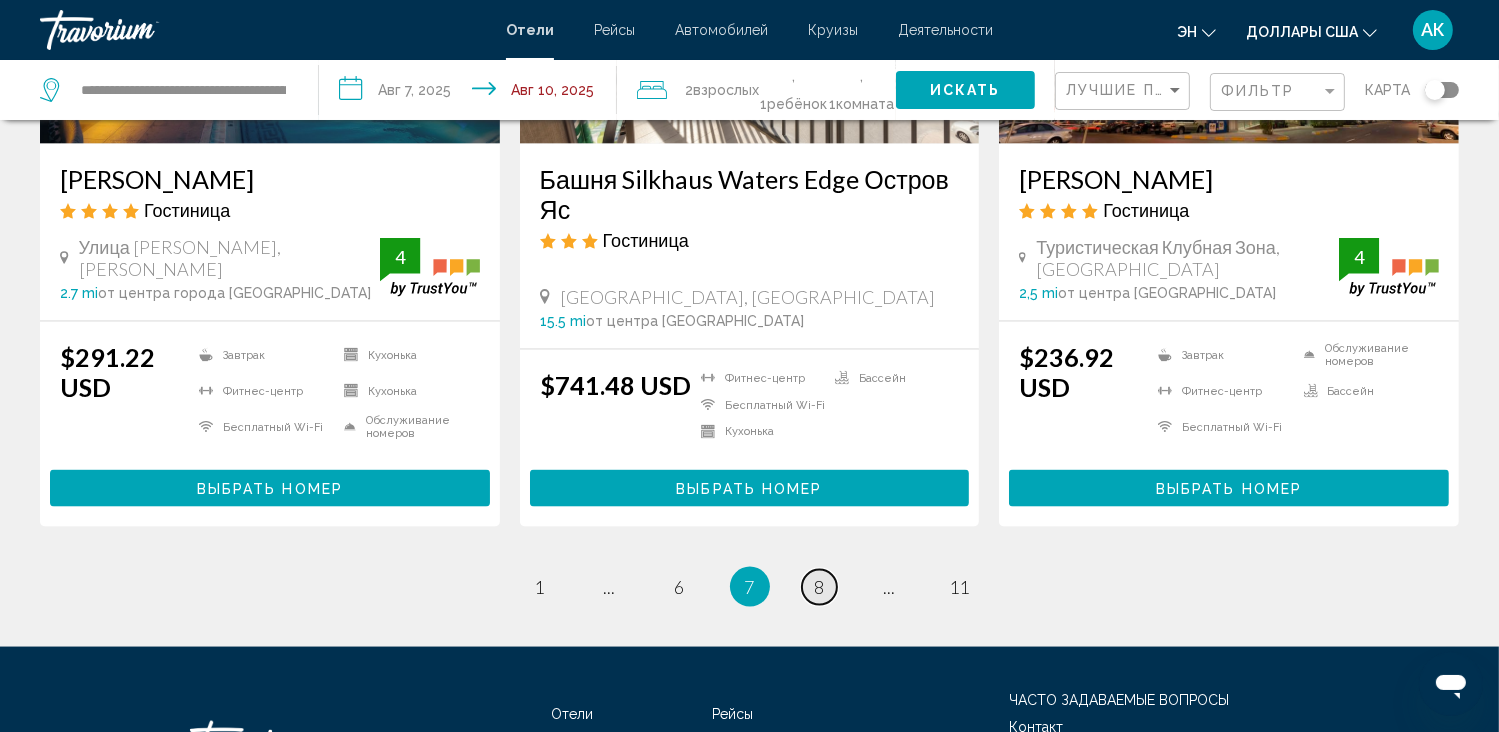 click on "8" at bounding box center [820, 587] 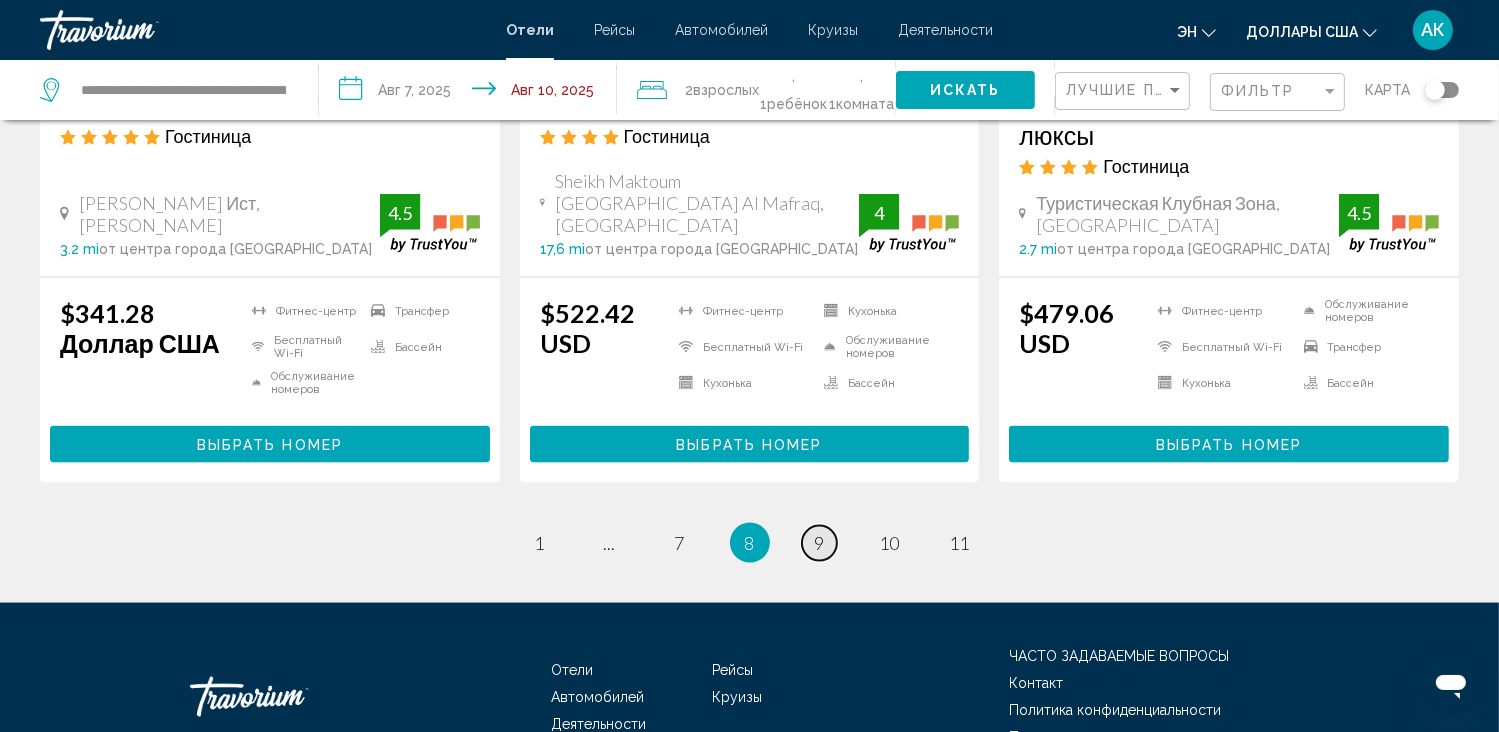 scroll, scrollTop: 2750, scrollLeft: 0, axis: vertical 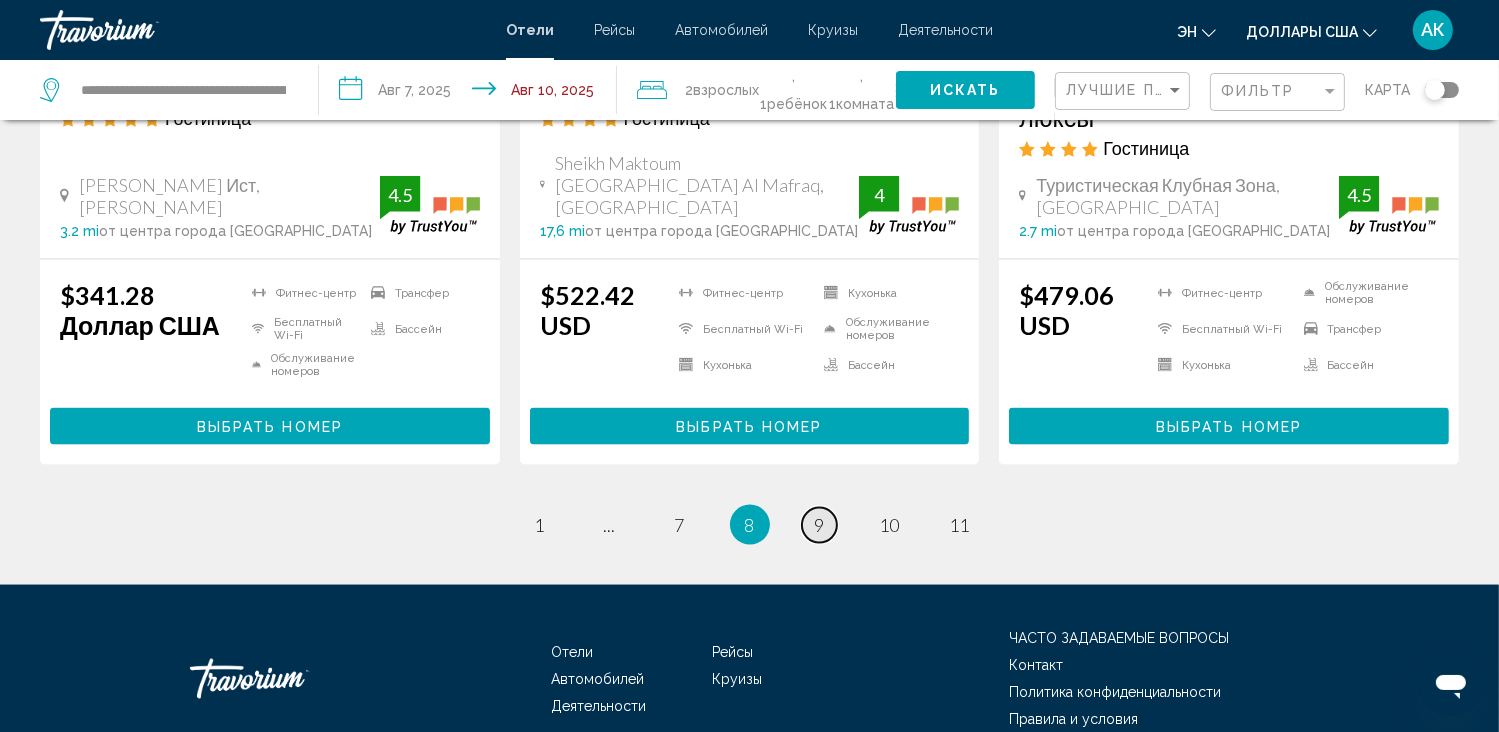 click on "страница  9" at bounding box center (819, 525) 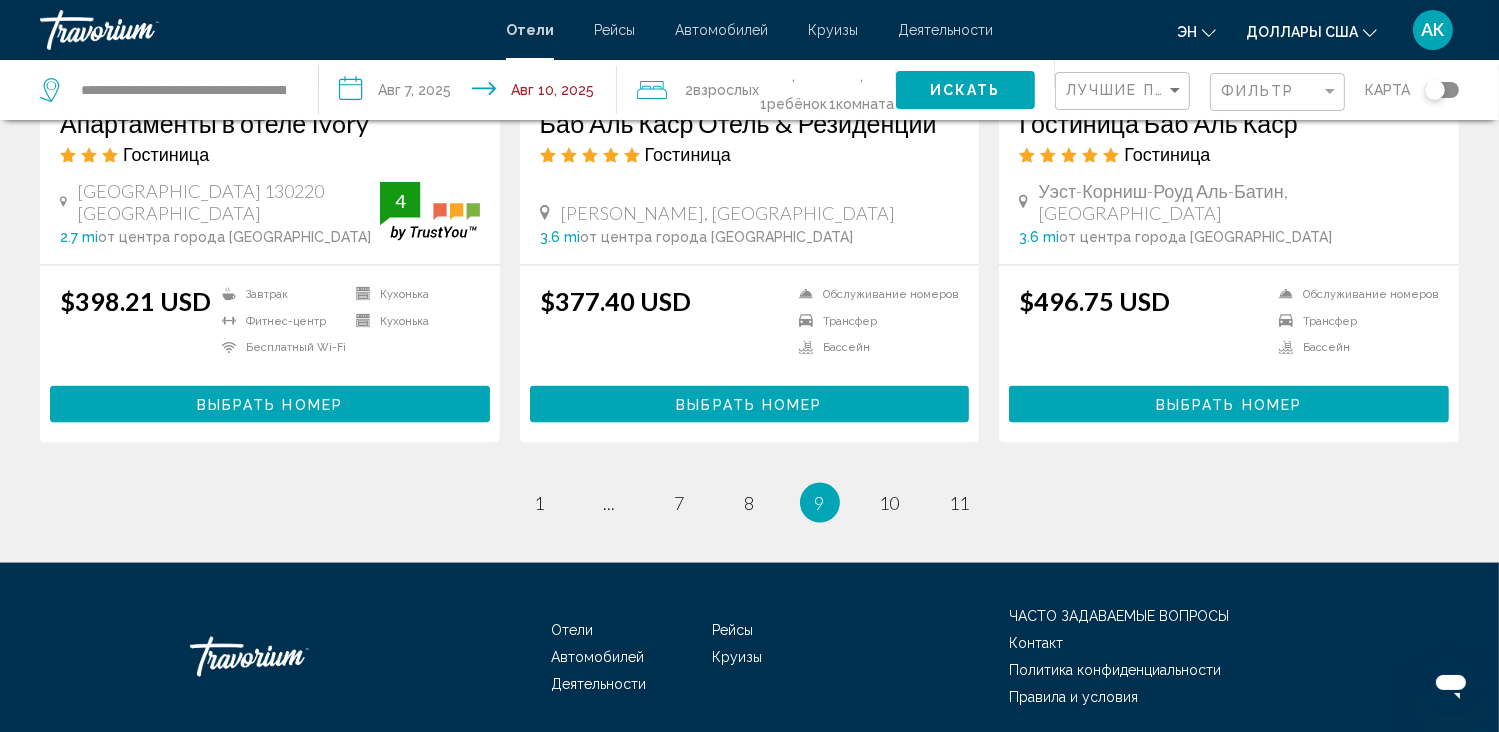 scroll, scrollTop: 2774, scrollLeft: 0, axis: vertical 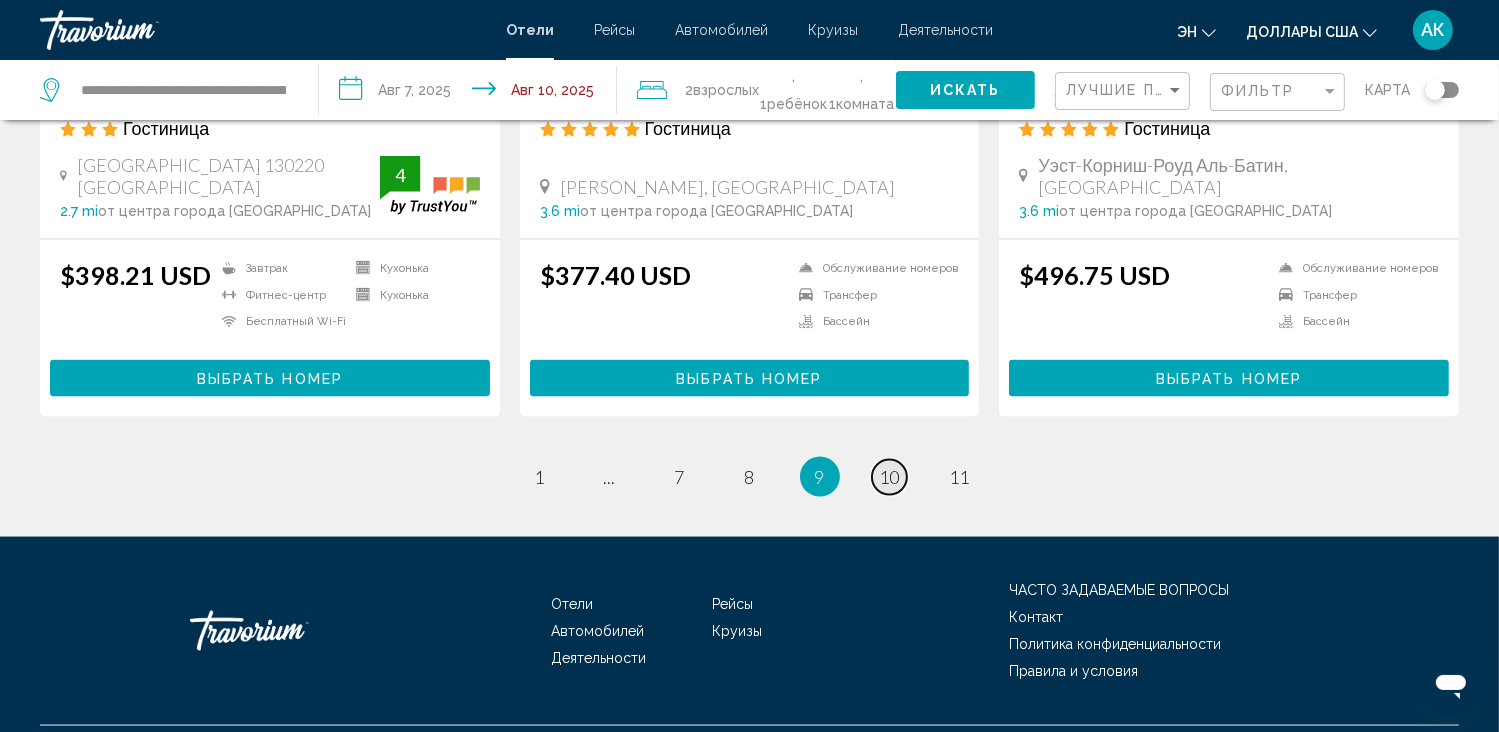 click on "страница  10" at bounding box center (889, 477) 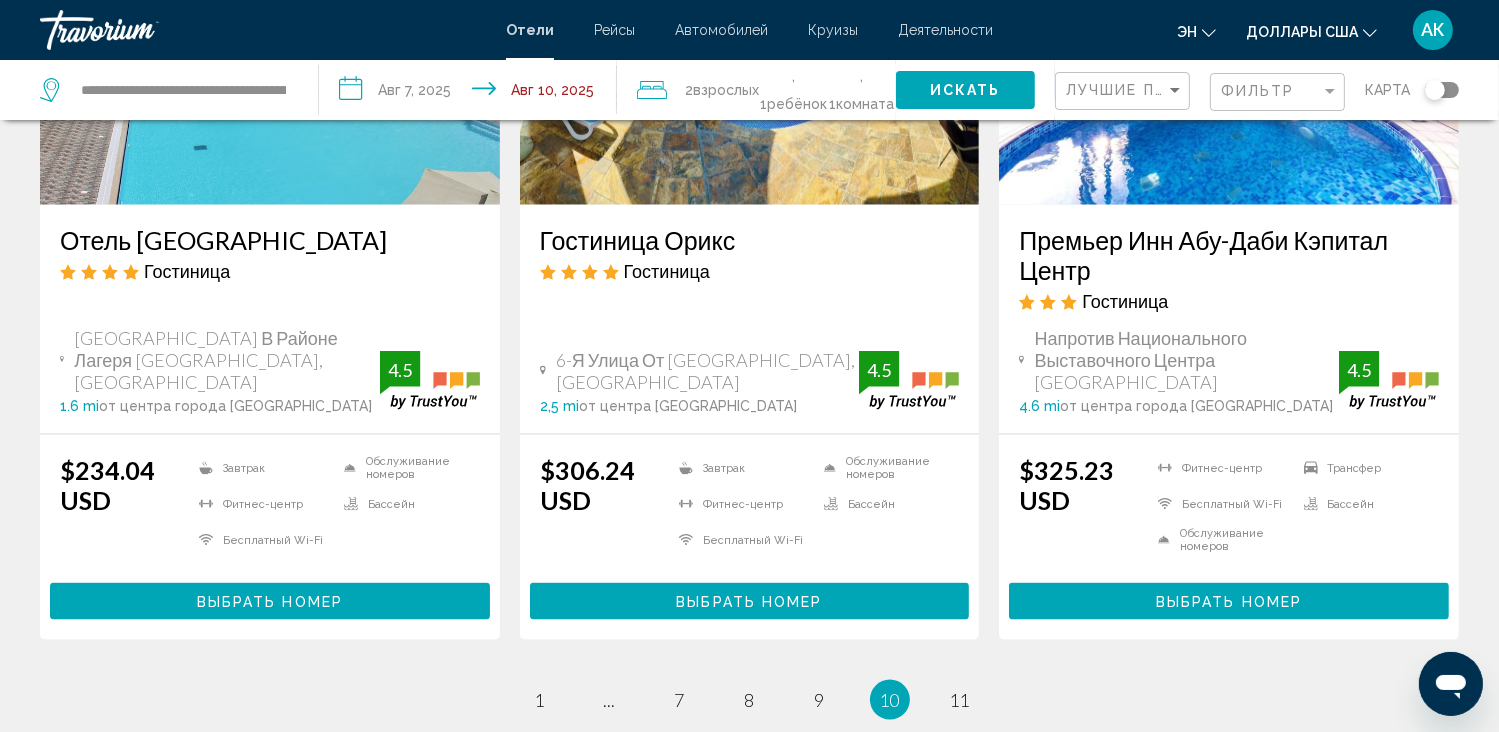 scroll, scrollTop: 2564, scrollLeft: 0, axis: vertical 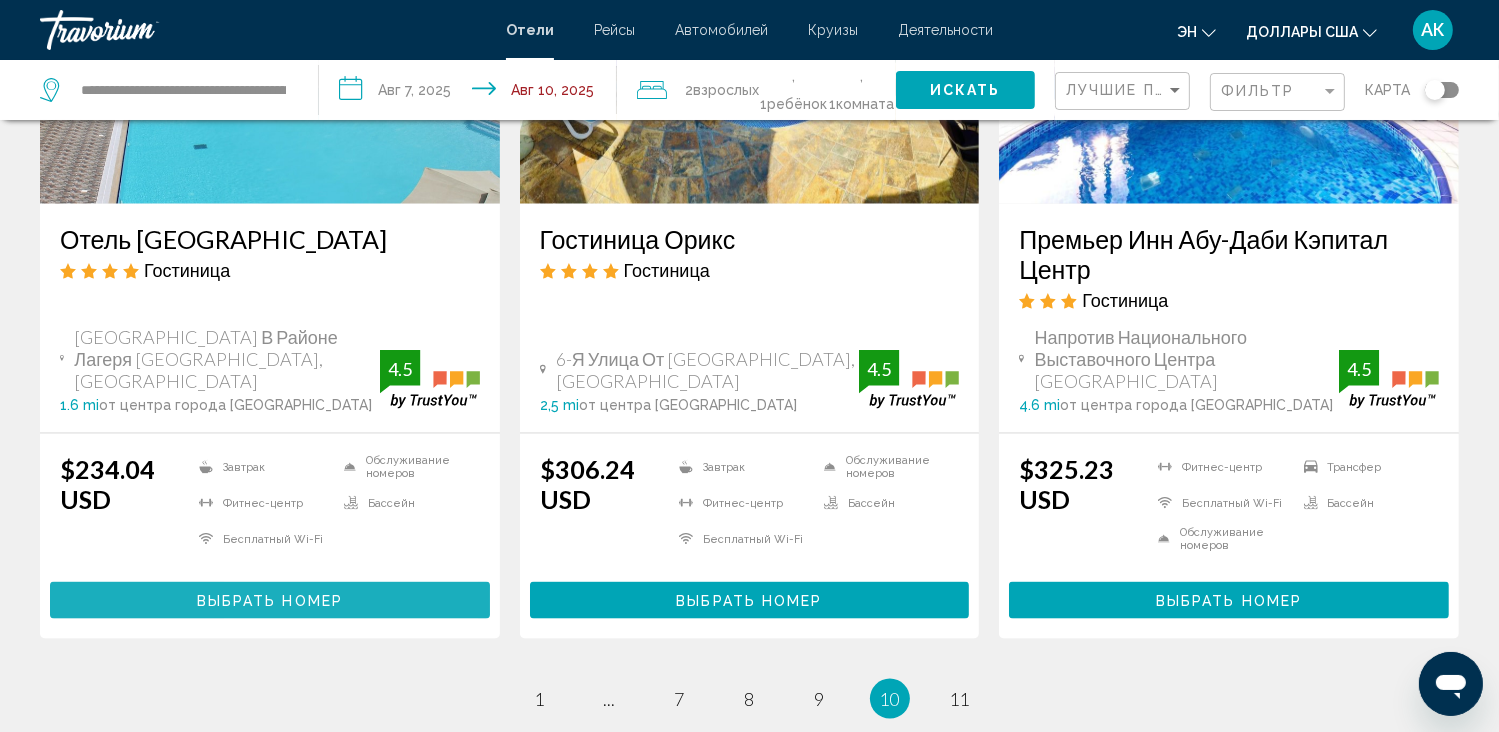 click on "Выбрать номер" at bounding box center (270, 601) 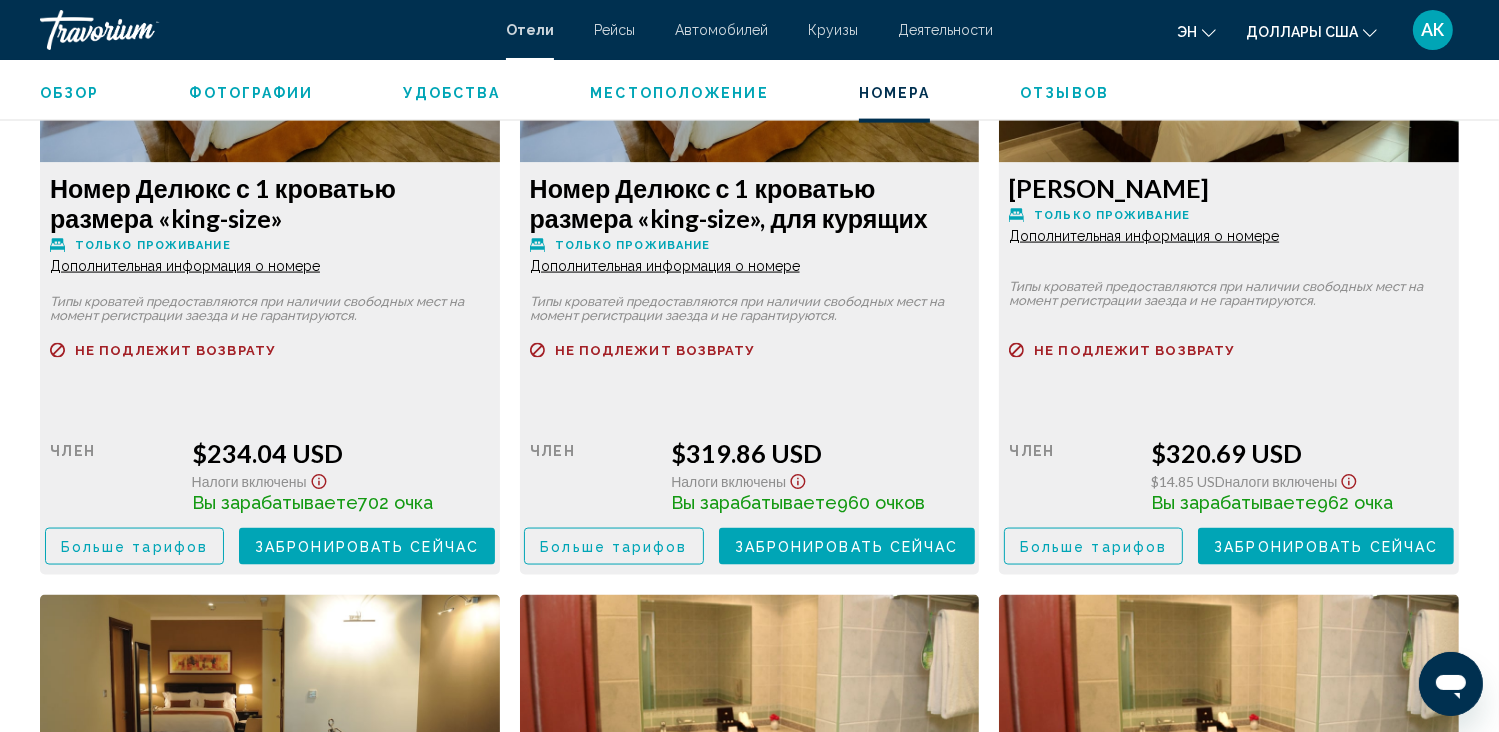 scroll, scrollTop: 2915, scrollLeft: 0, axis: vertical 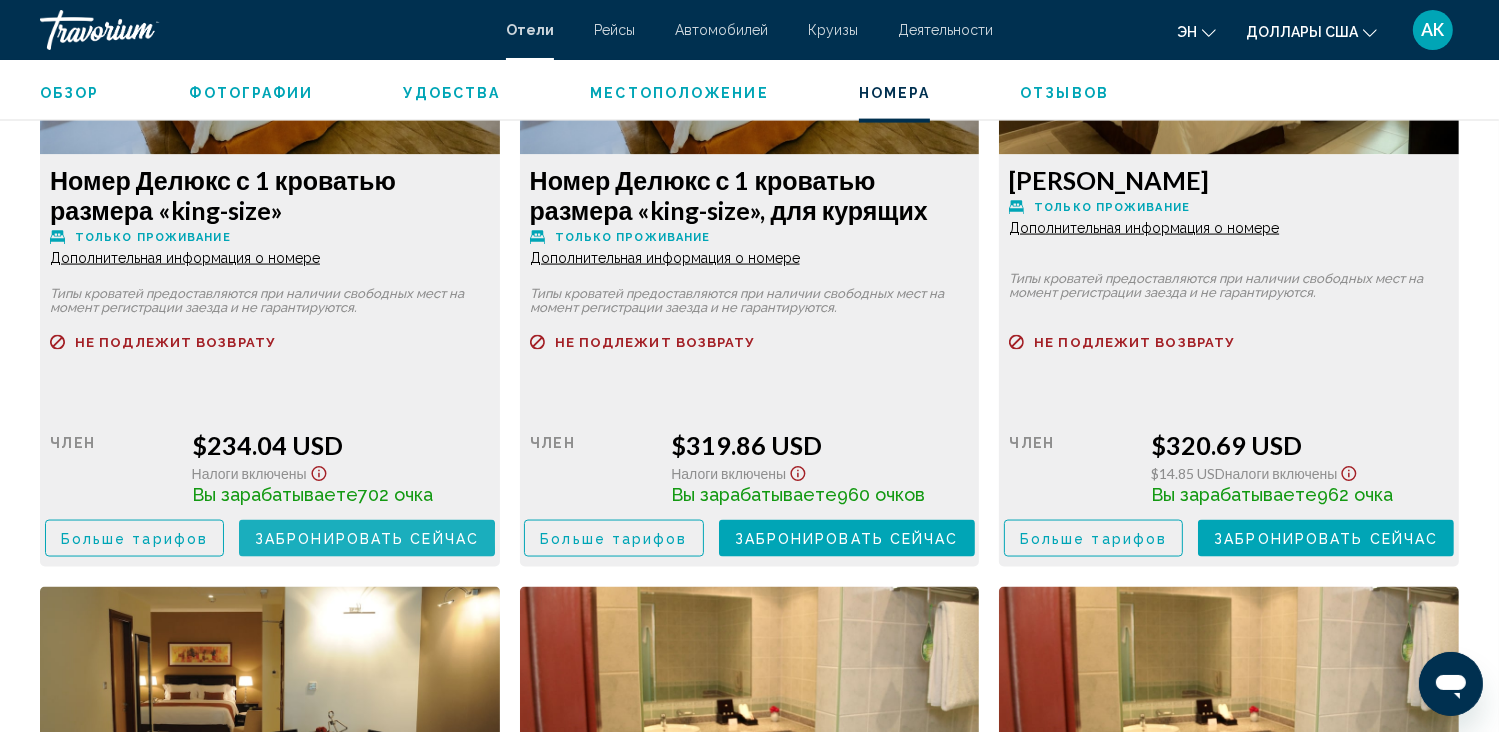 click on "Забронировать сейчас" at bounding box center (367, 539) 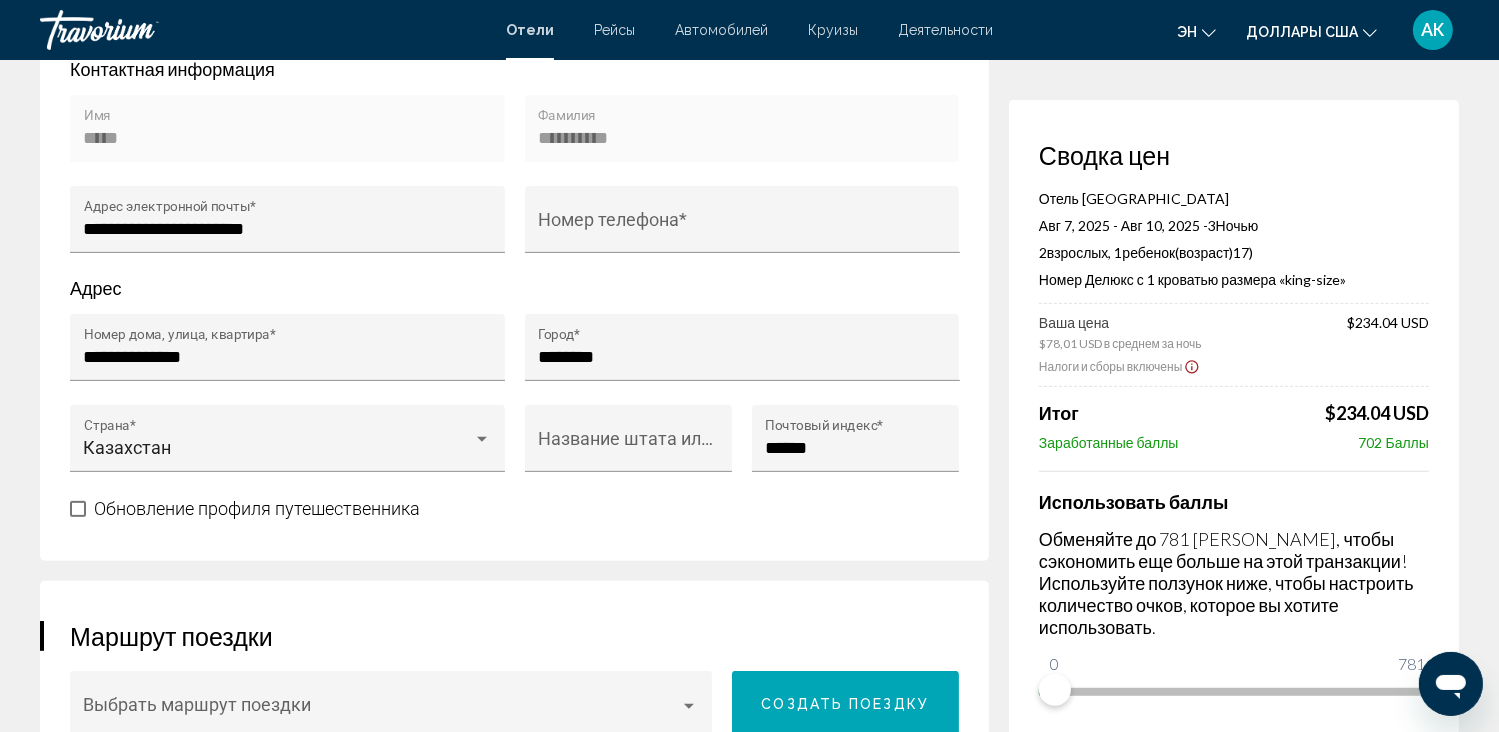 scroll, scrollTop: 734, scrollLeft: 0, axis: vertical 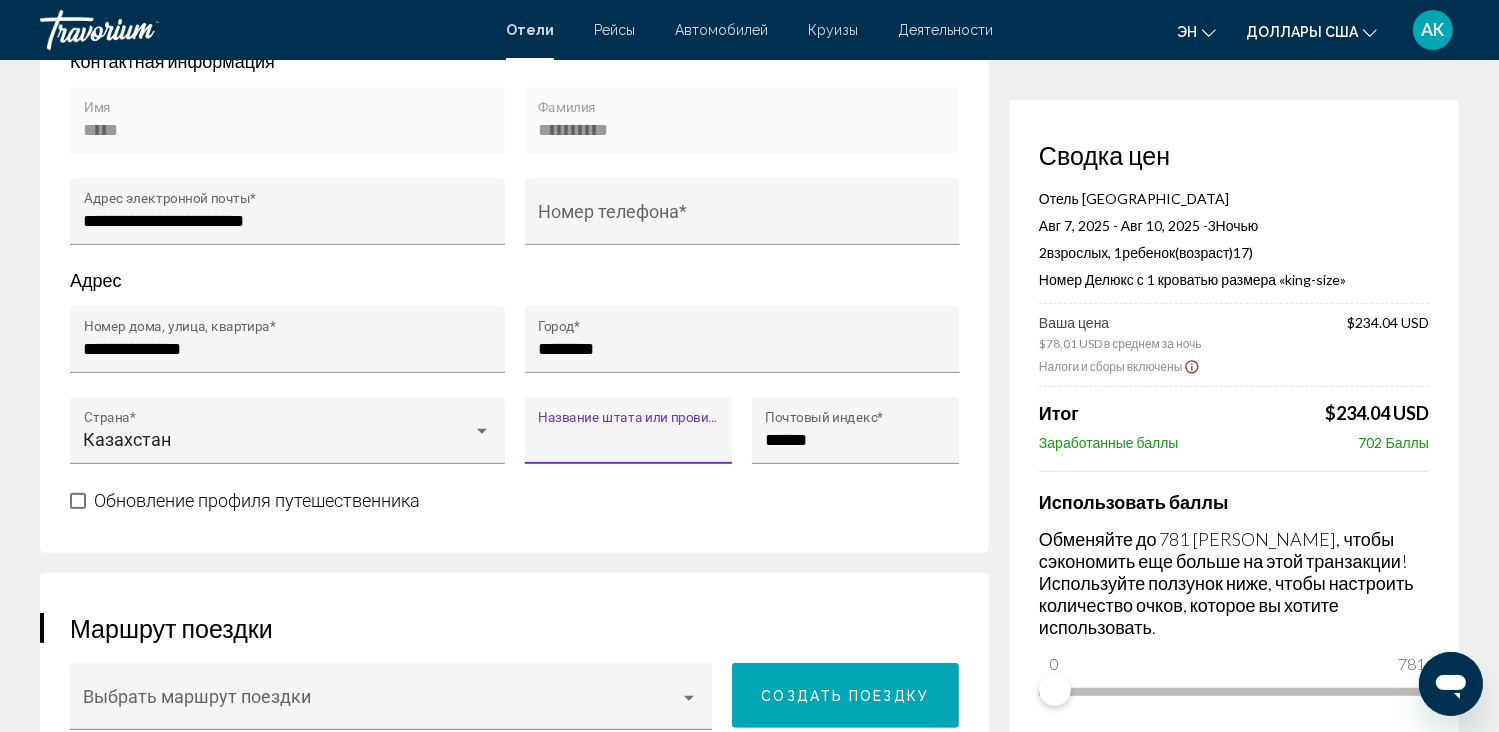 click on "Название штата или провинции  *" at bounding box center (628, 440) 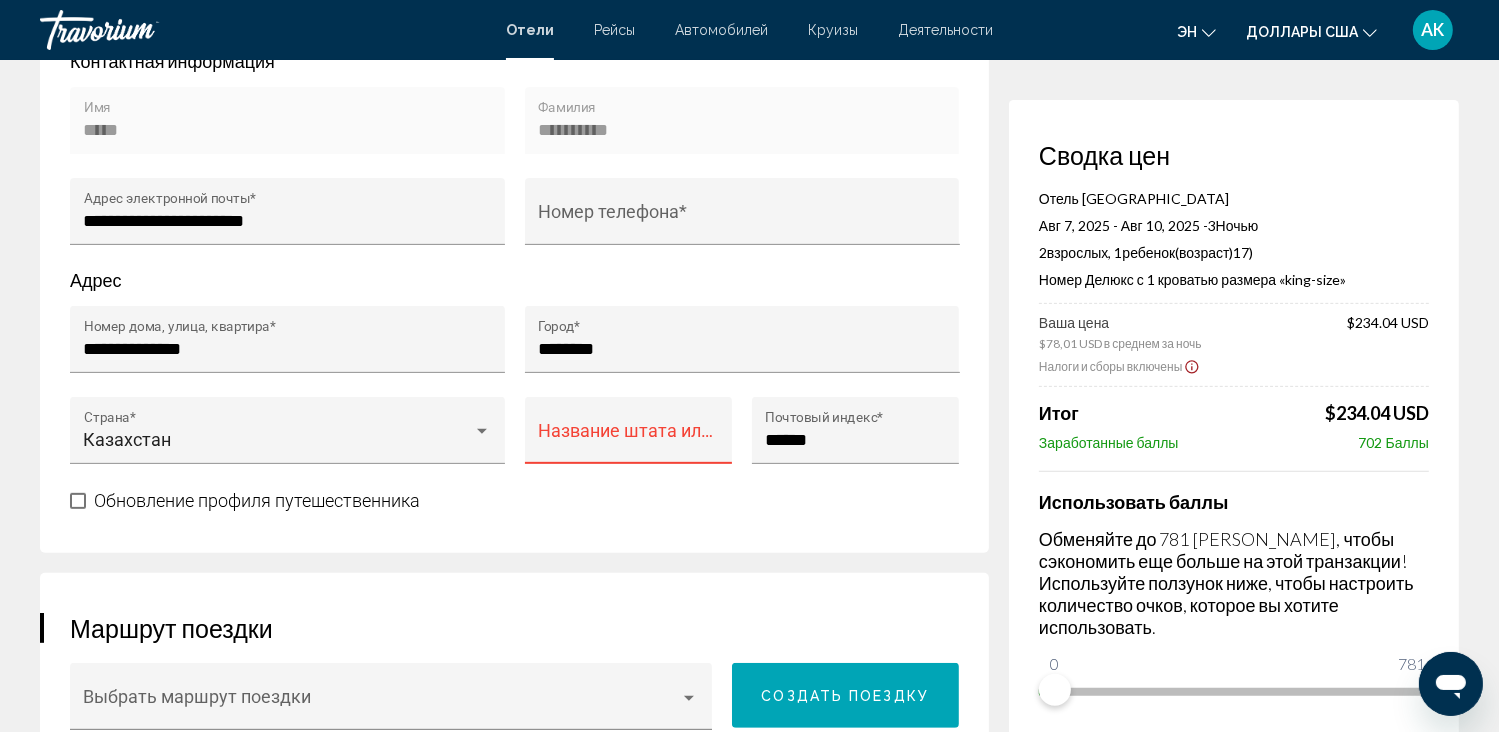 click on "Название штата или провинции  *" at bounding box center [628, 436] 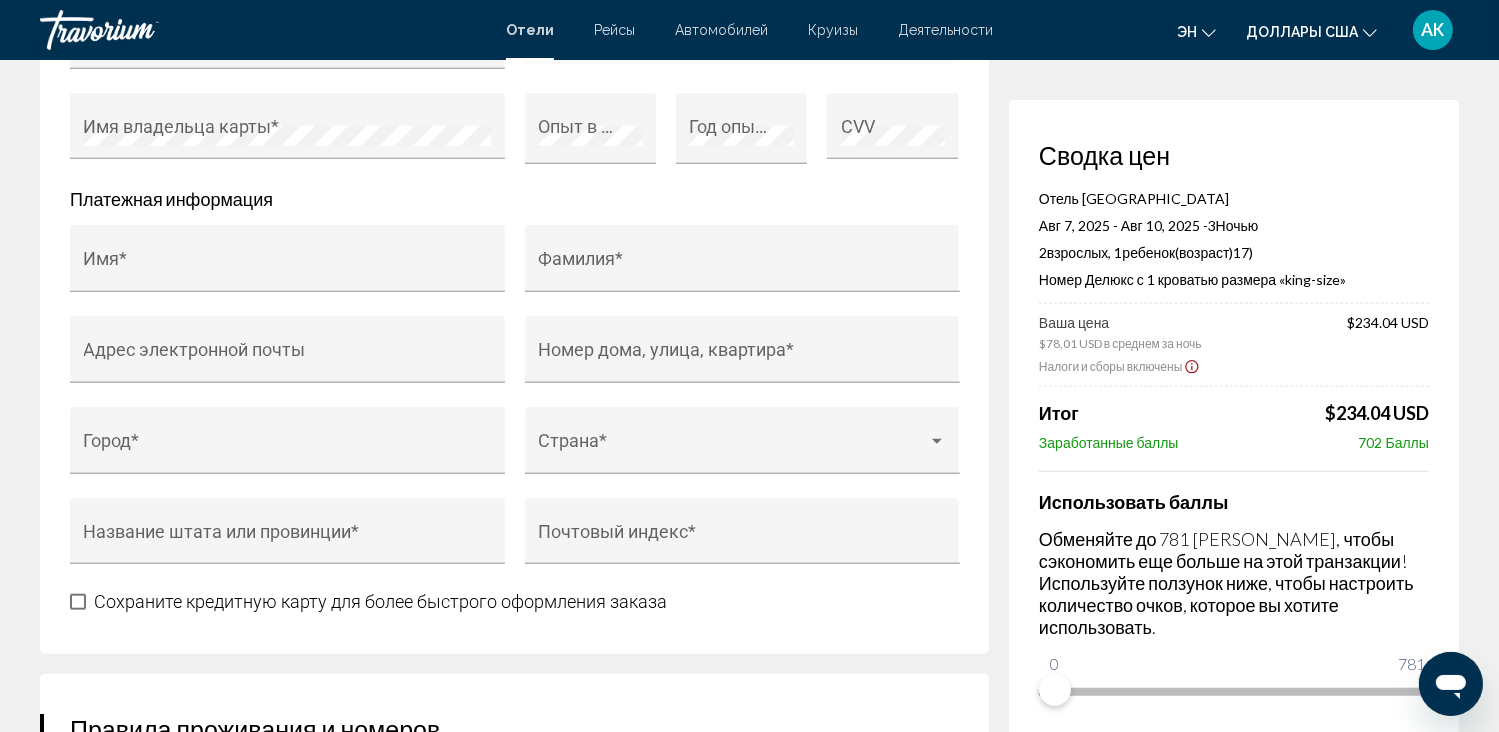 scroll, scrollTop: 2000, scrollLeft: 0, axis: vertical 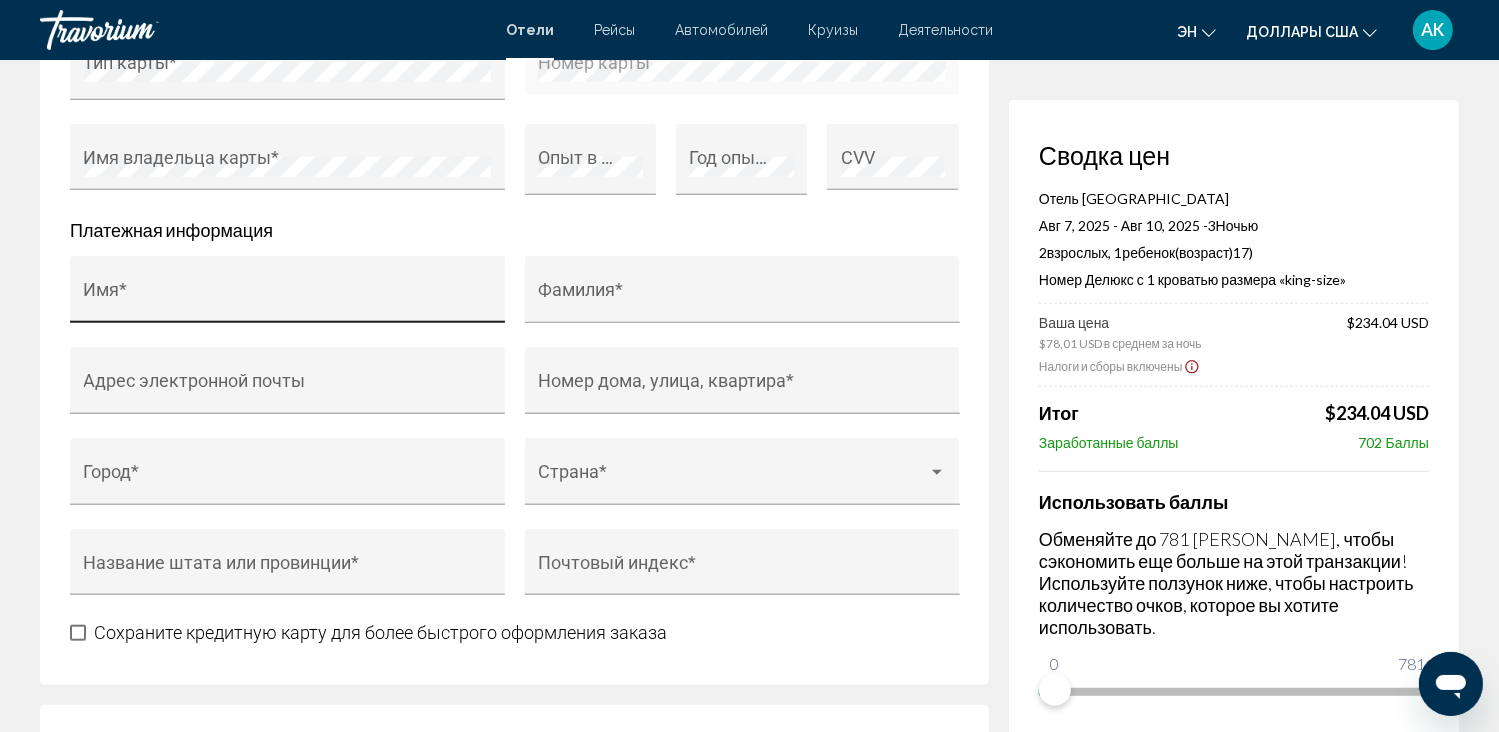 type on "********" 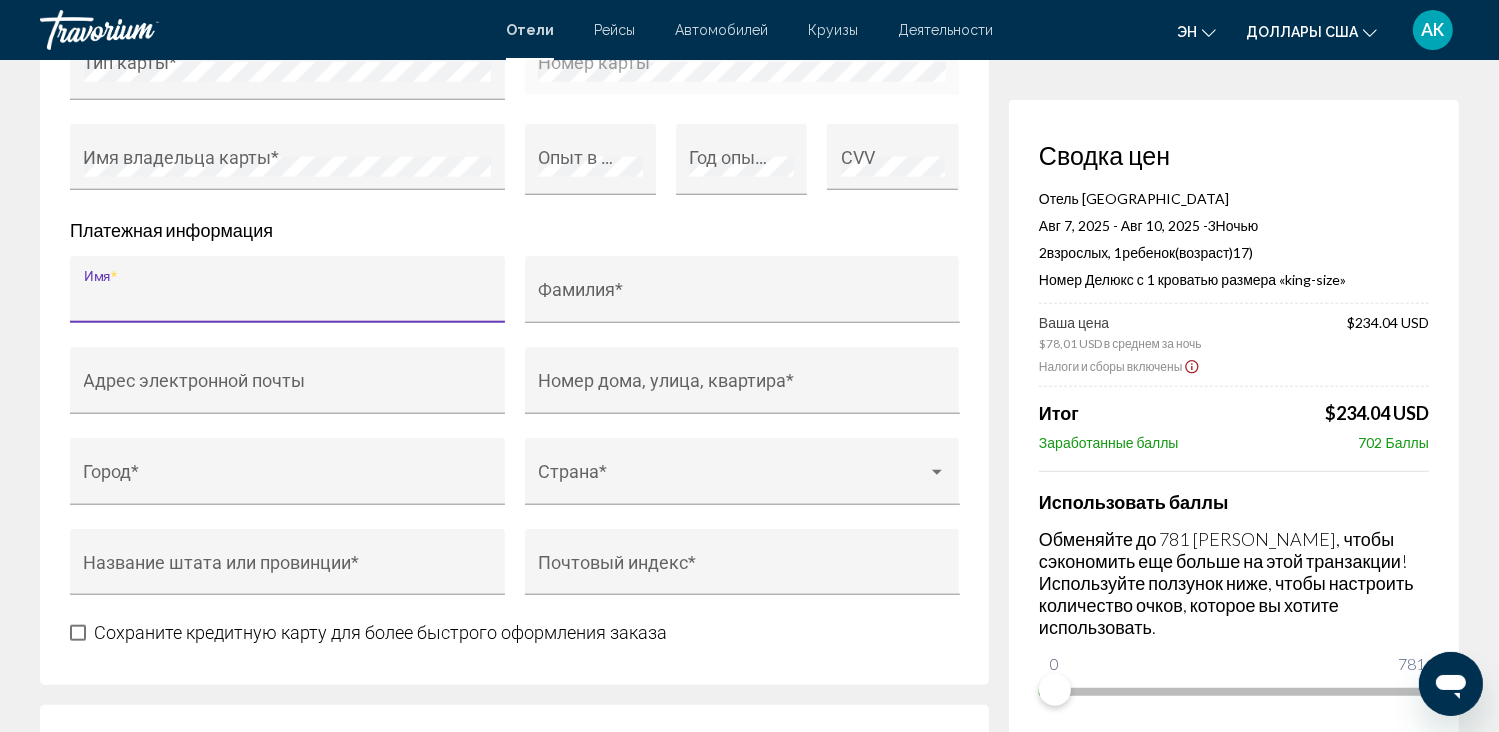 click on "Имя  *" at bounding box center [288, 299] 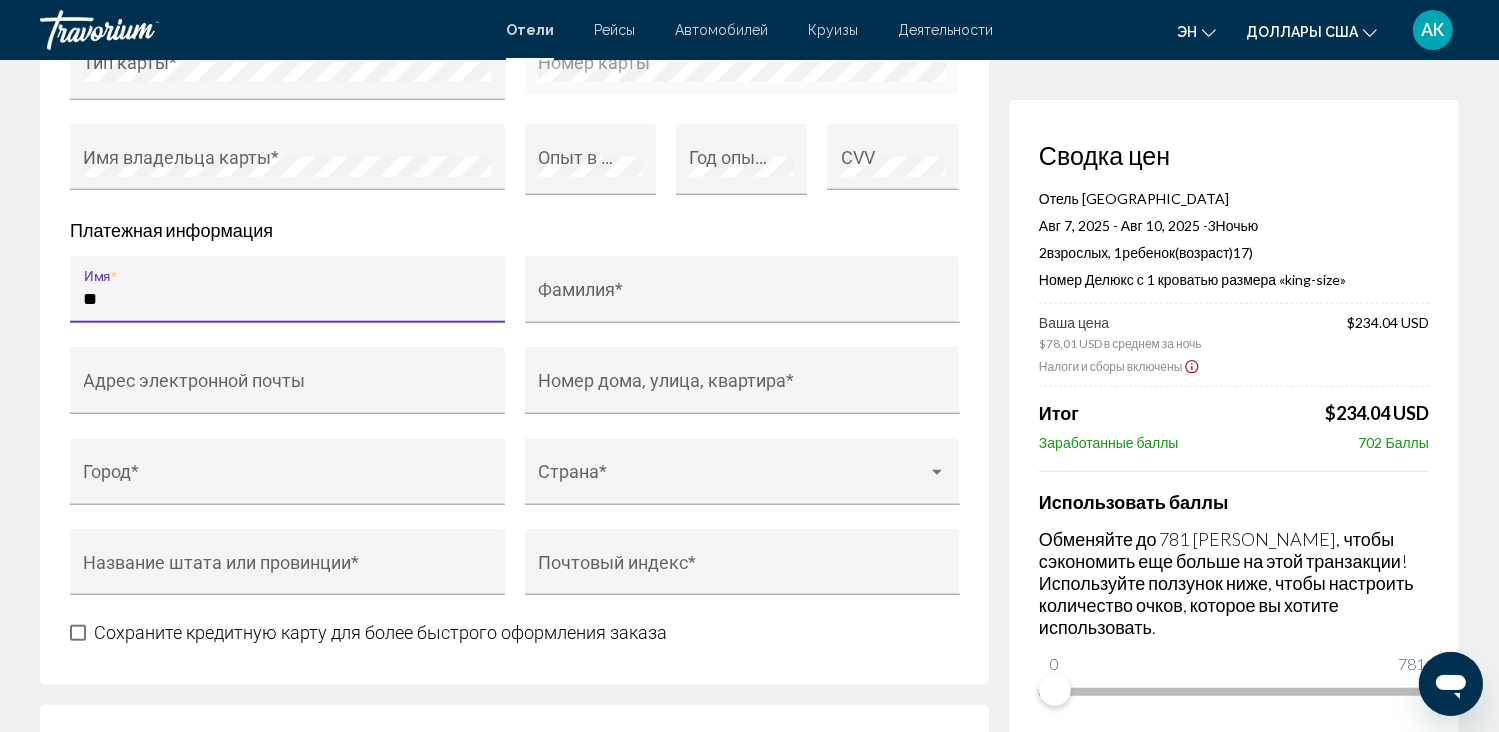 type on "*" 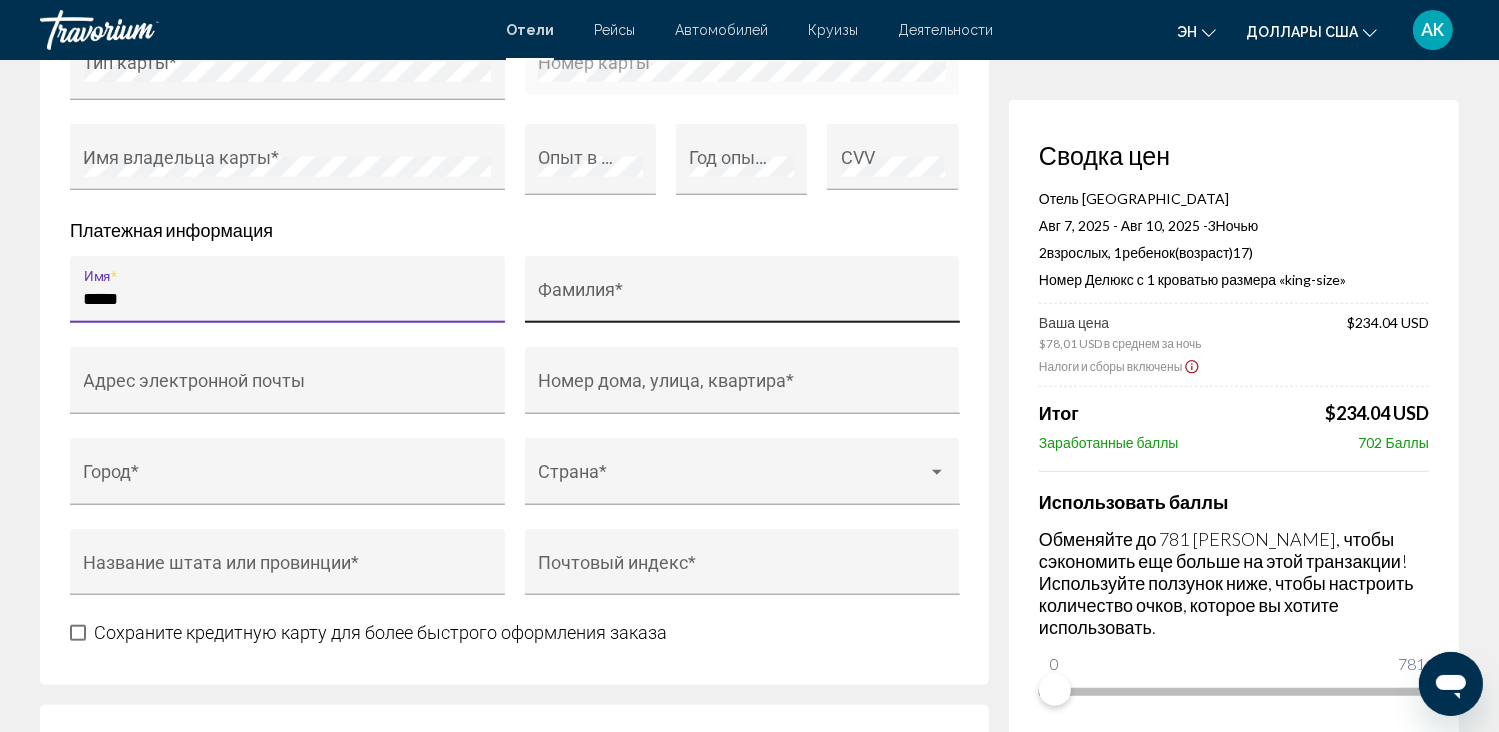 type on "*****" 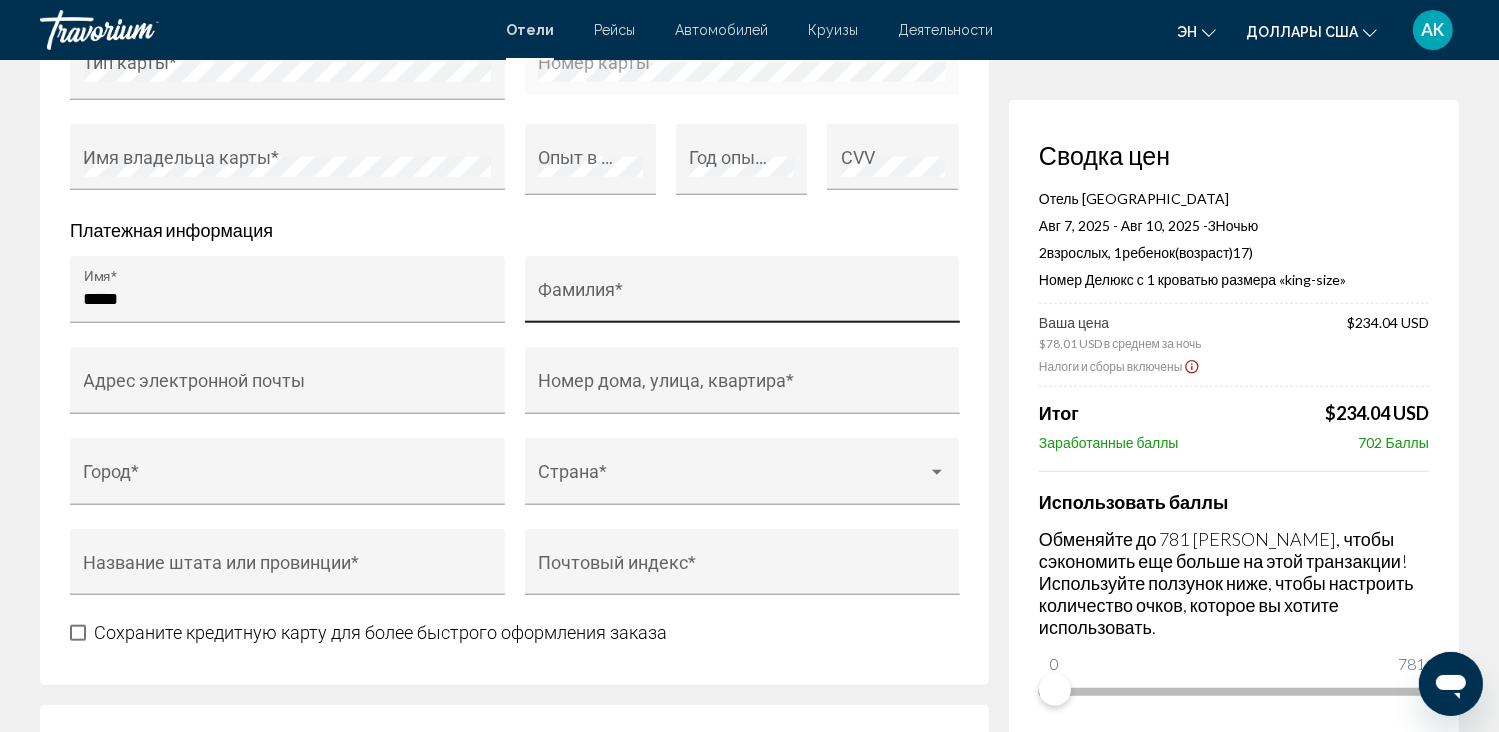 click on "Фамилия  *" at bounding box center [742, 295] 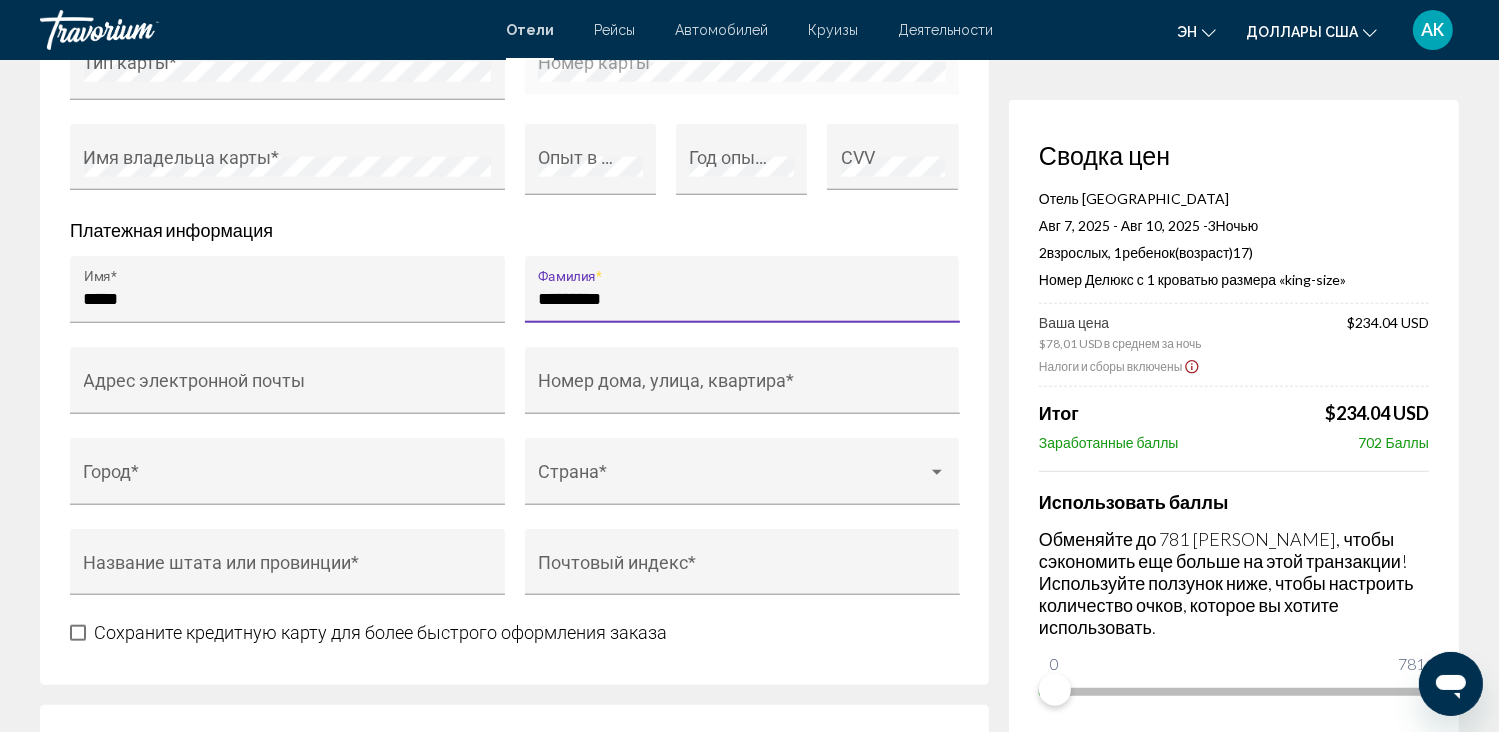 click on "*********" at bounding box center [742, 299] 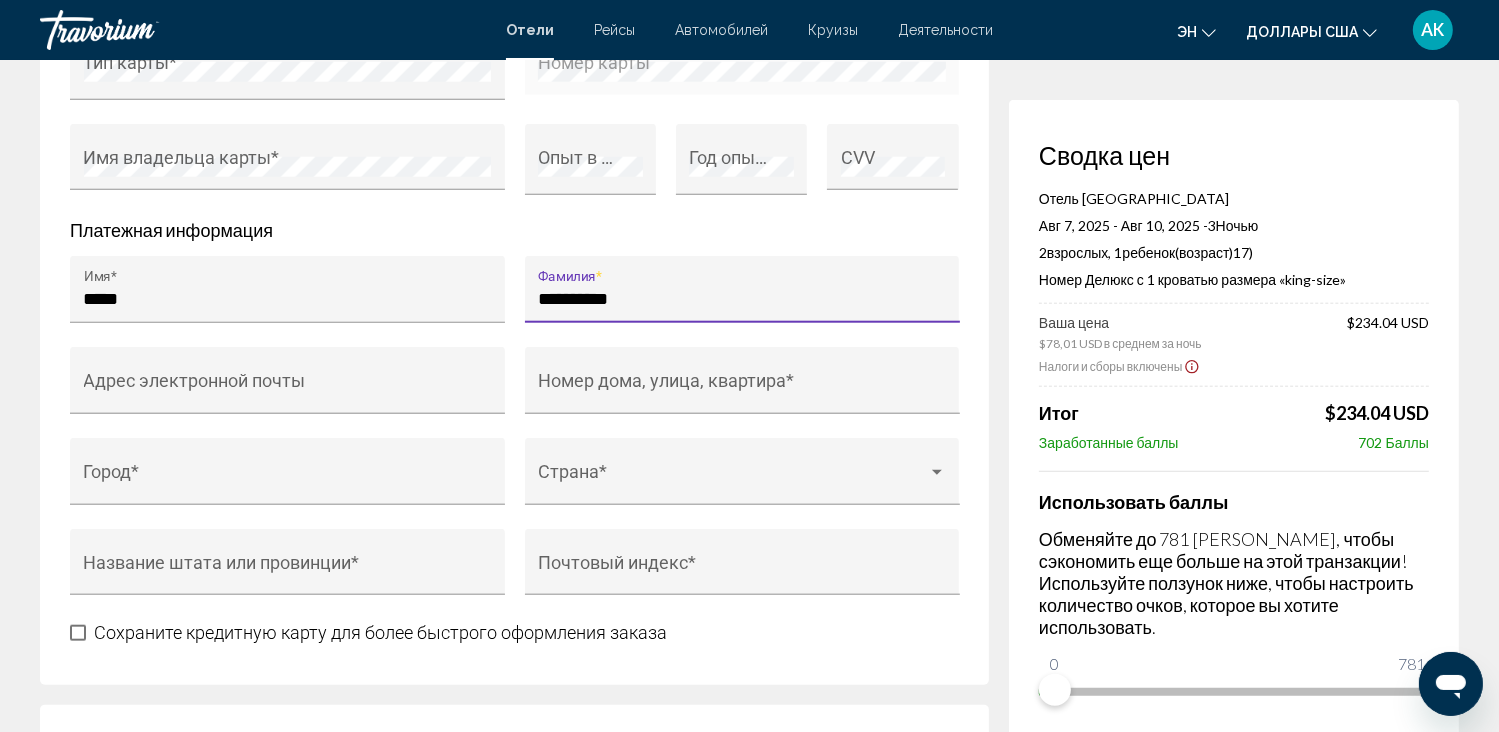 click on "**********" at bounding box center (742, 299) 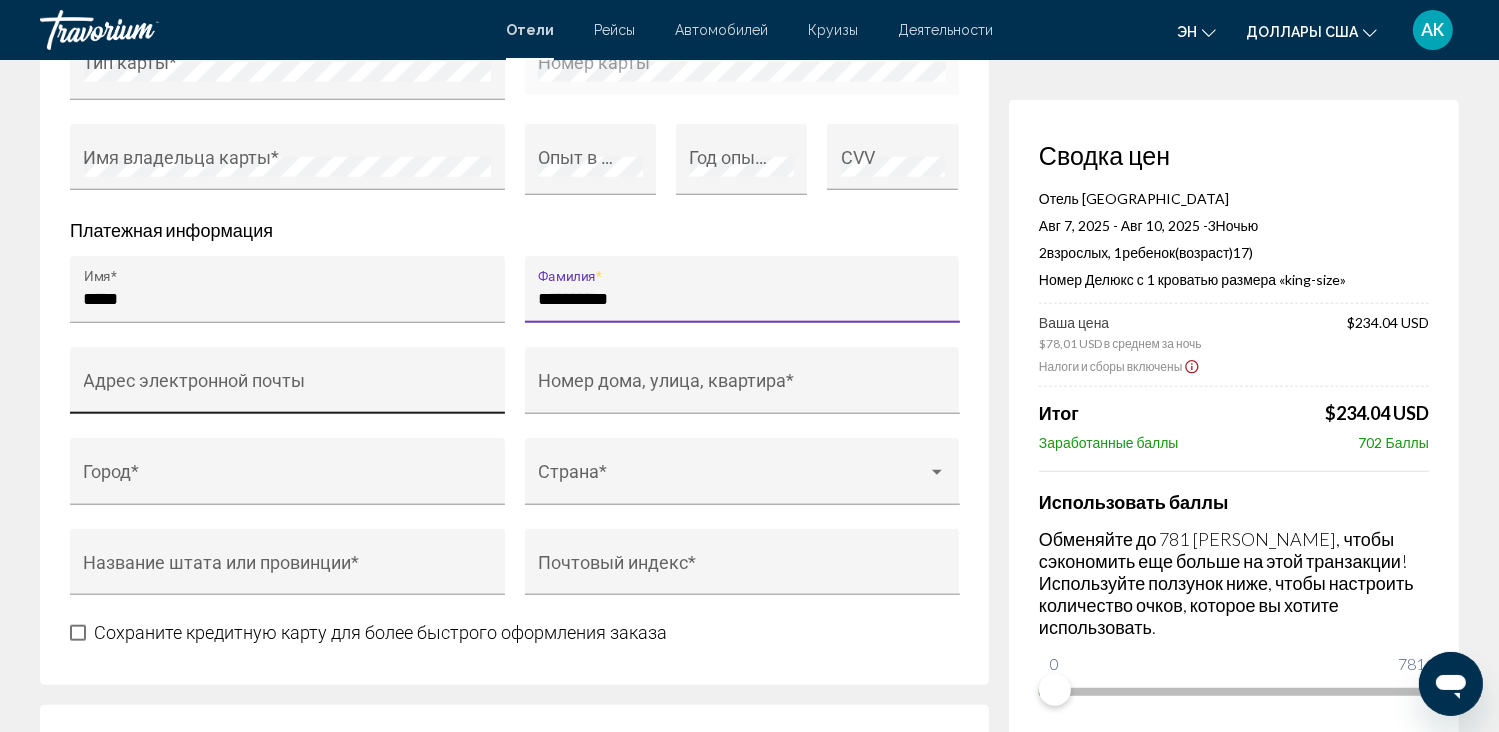 type on "**********" 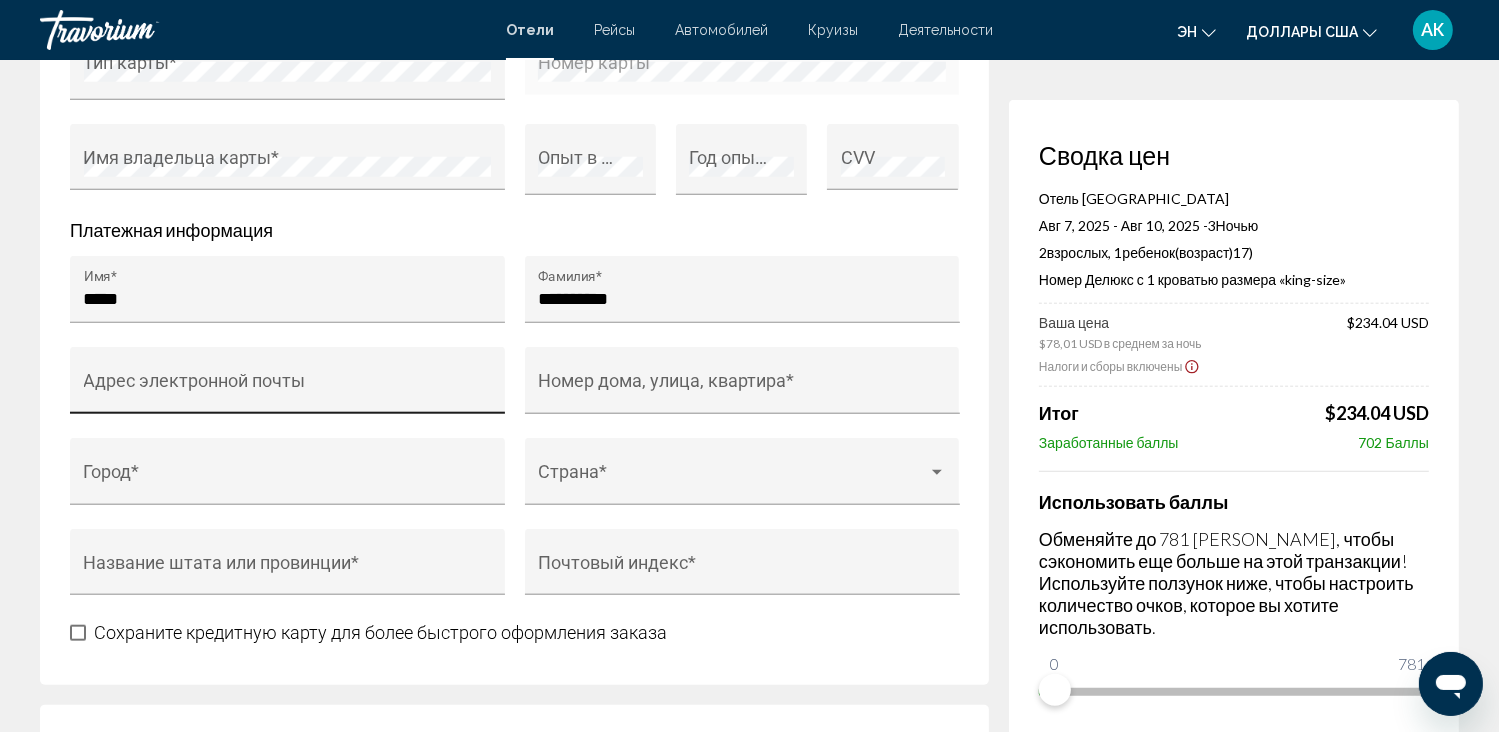 click on "Адрес электронной почты" at bounding box center (288, 386) 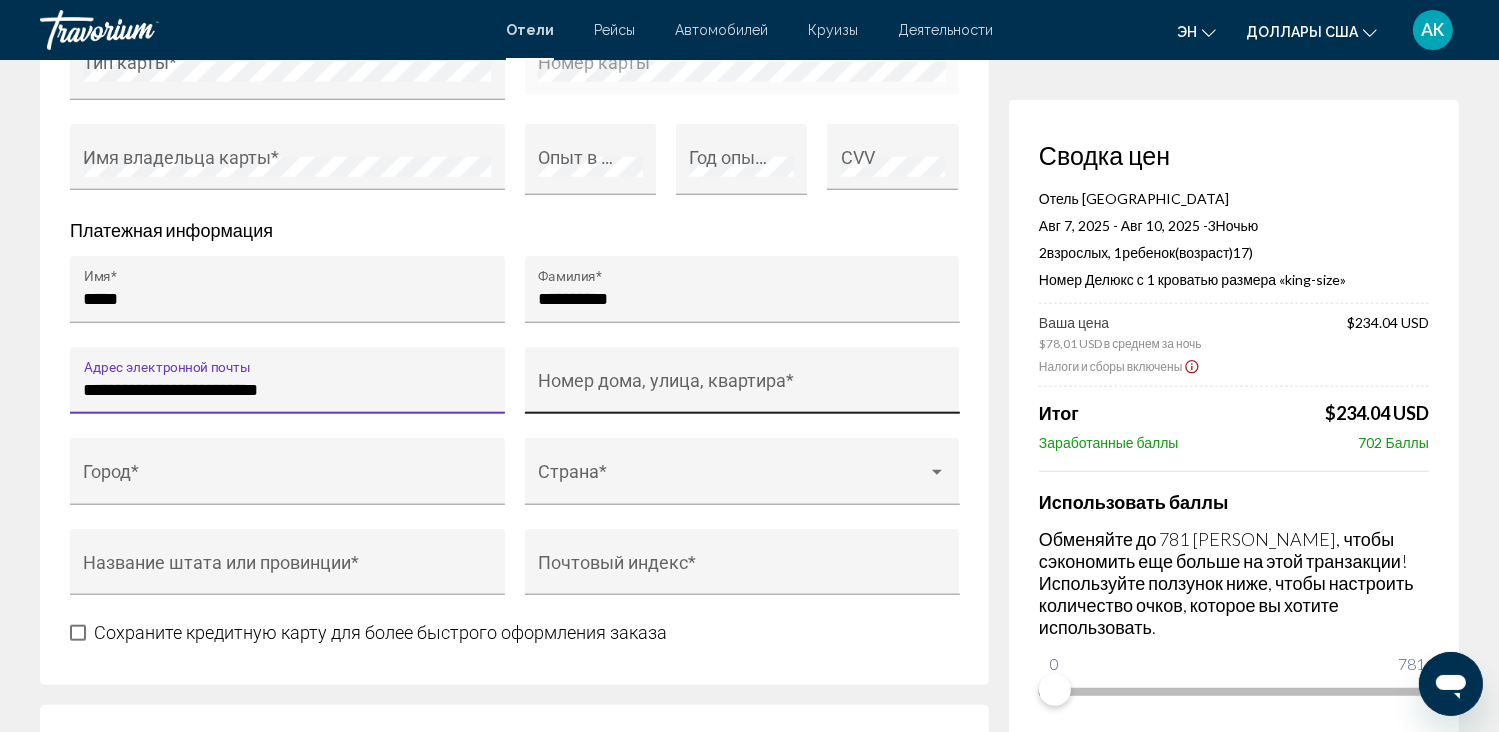 type on "**********" 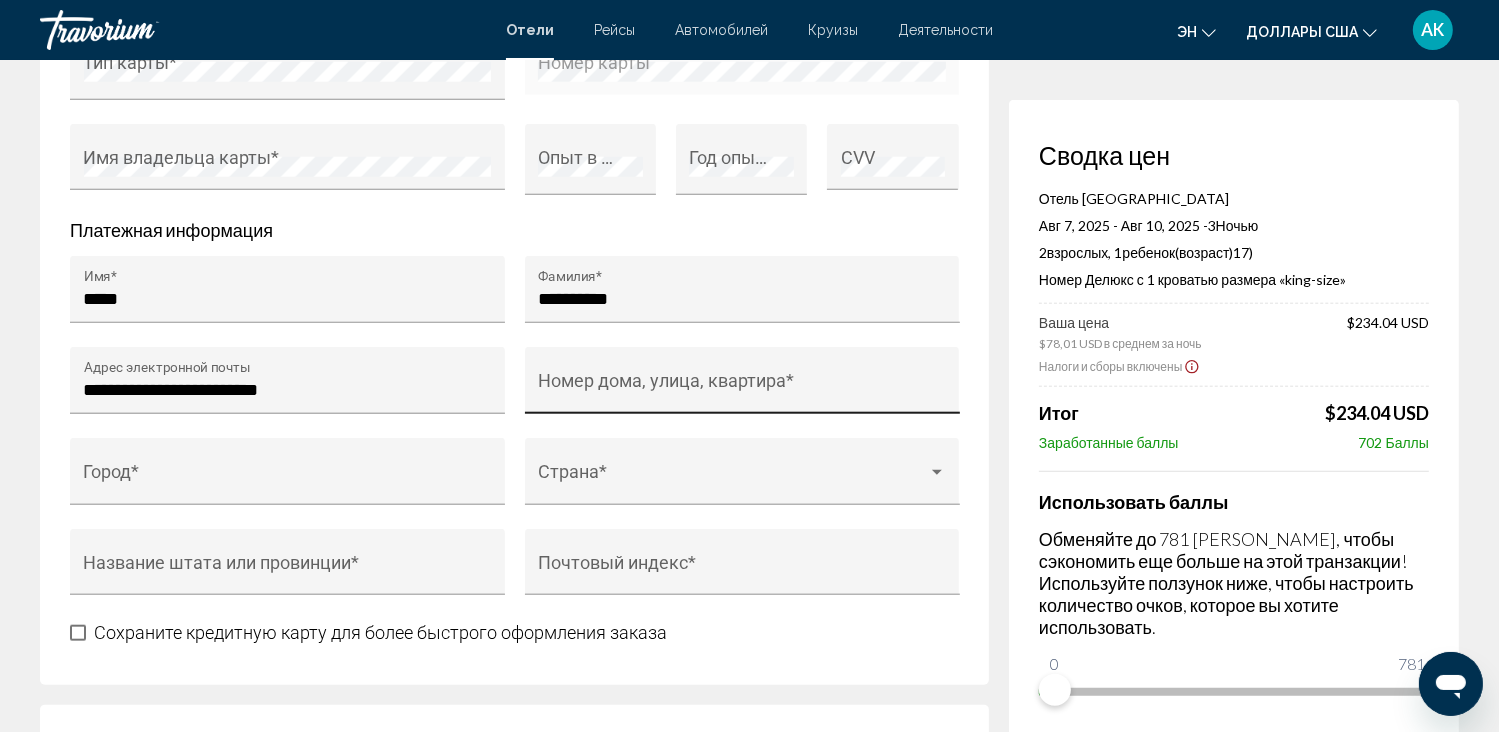 click on "Номер дома, улица, квартира  *" at bounding box center [742, 386] 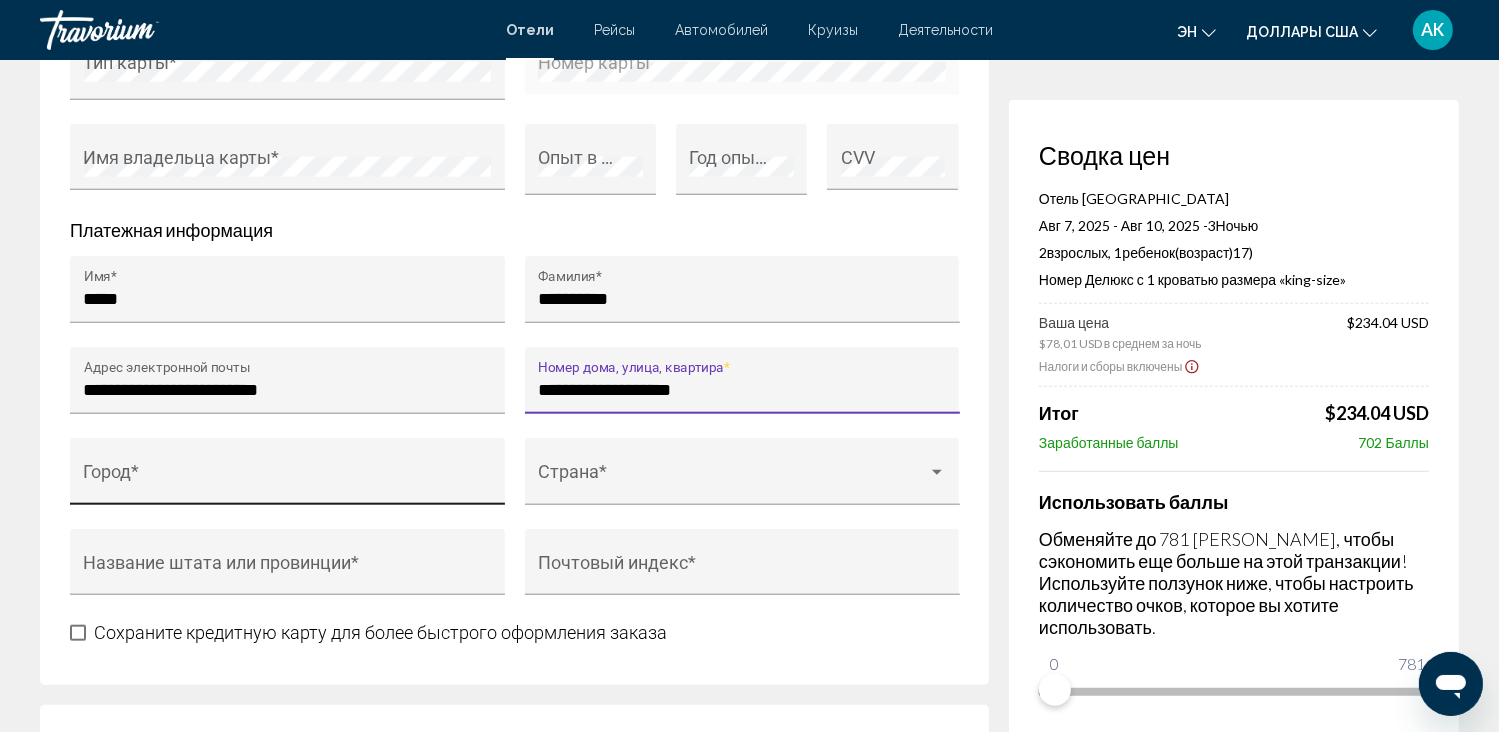 type on "**********" 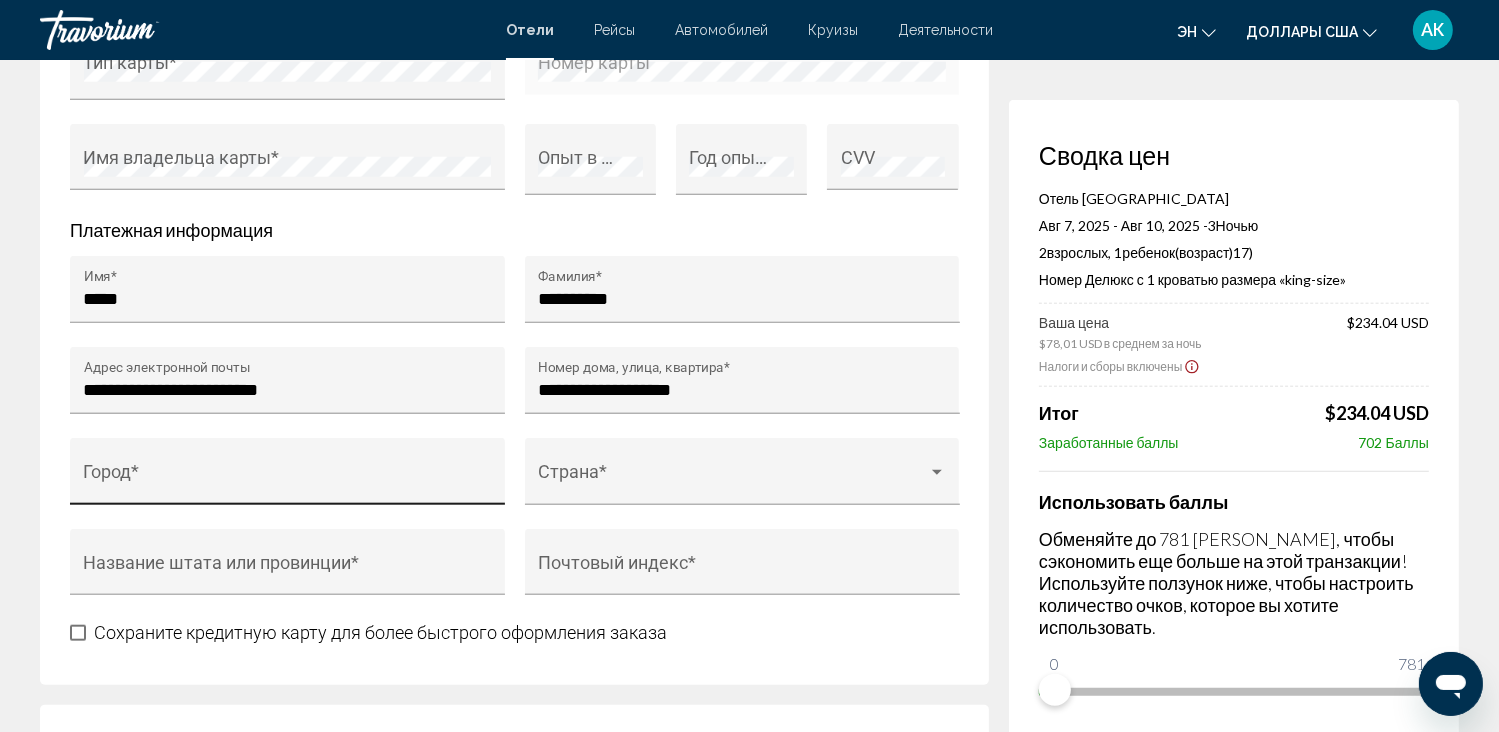 click on "Город  *" at bounding box center (288, 477) 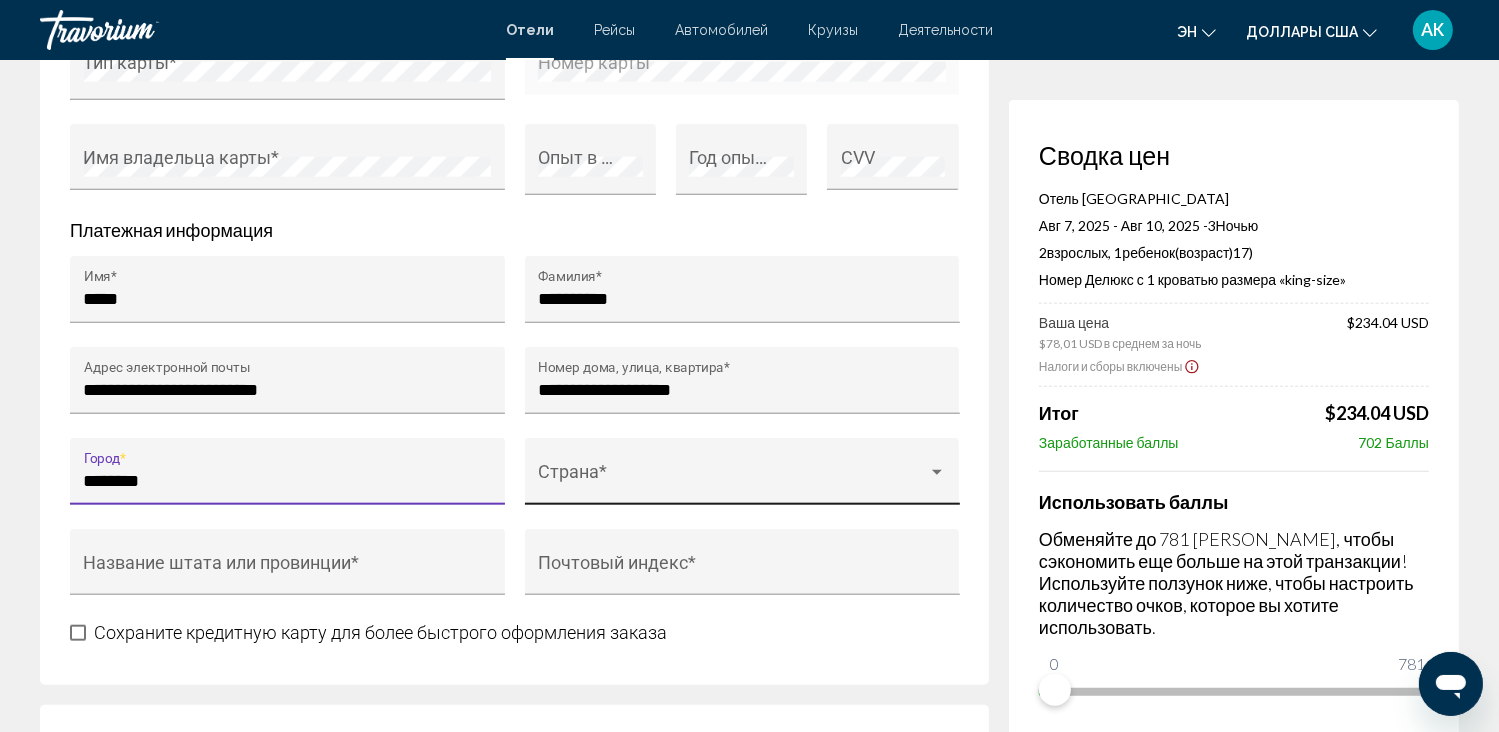 type on "********" 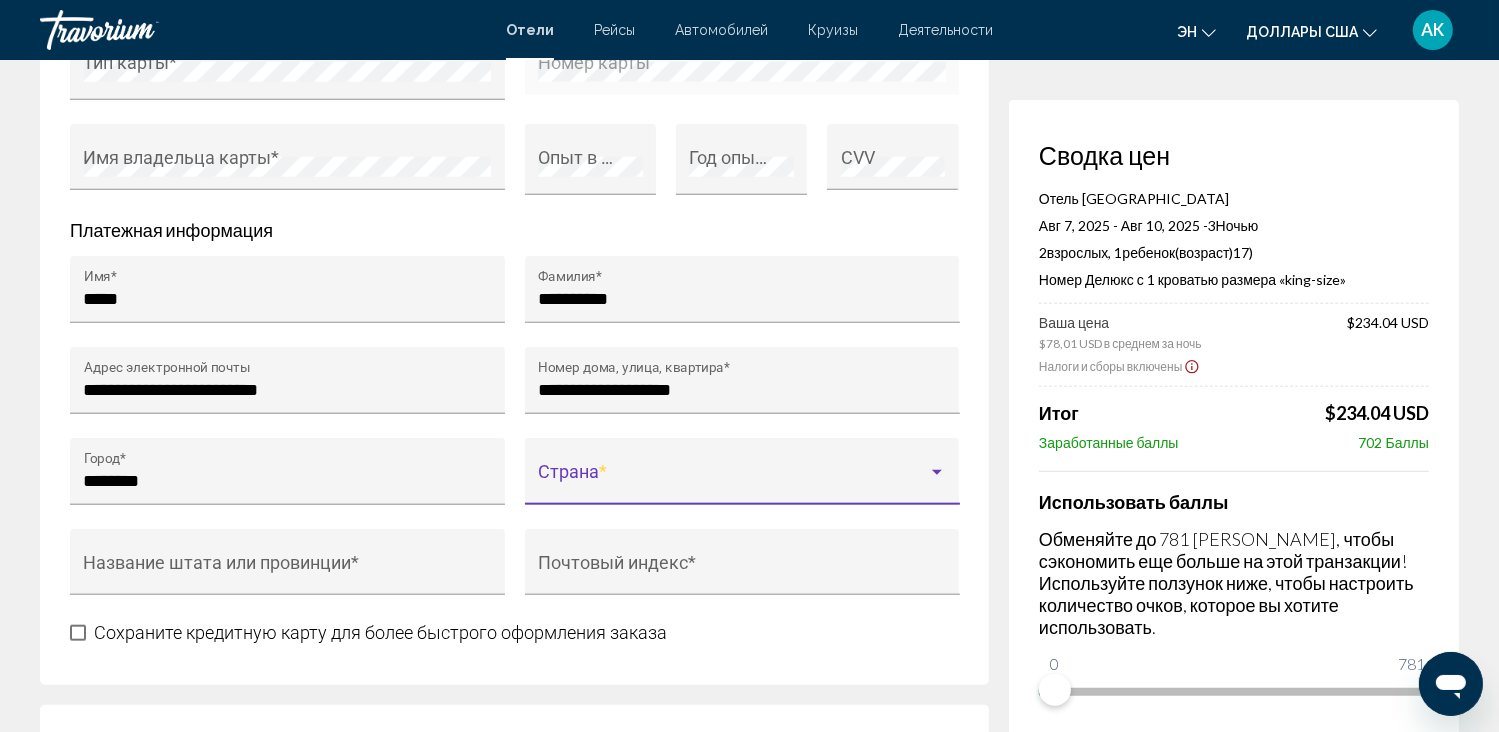 click at bounding box center (733, 481) 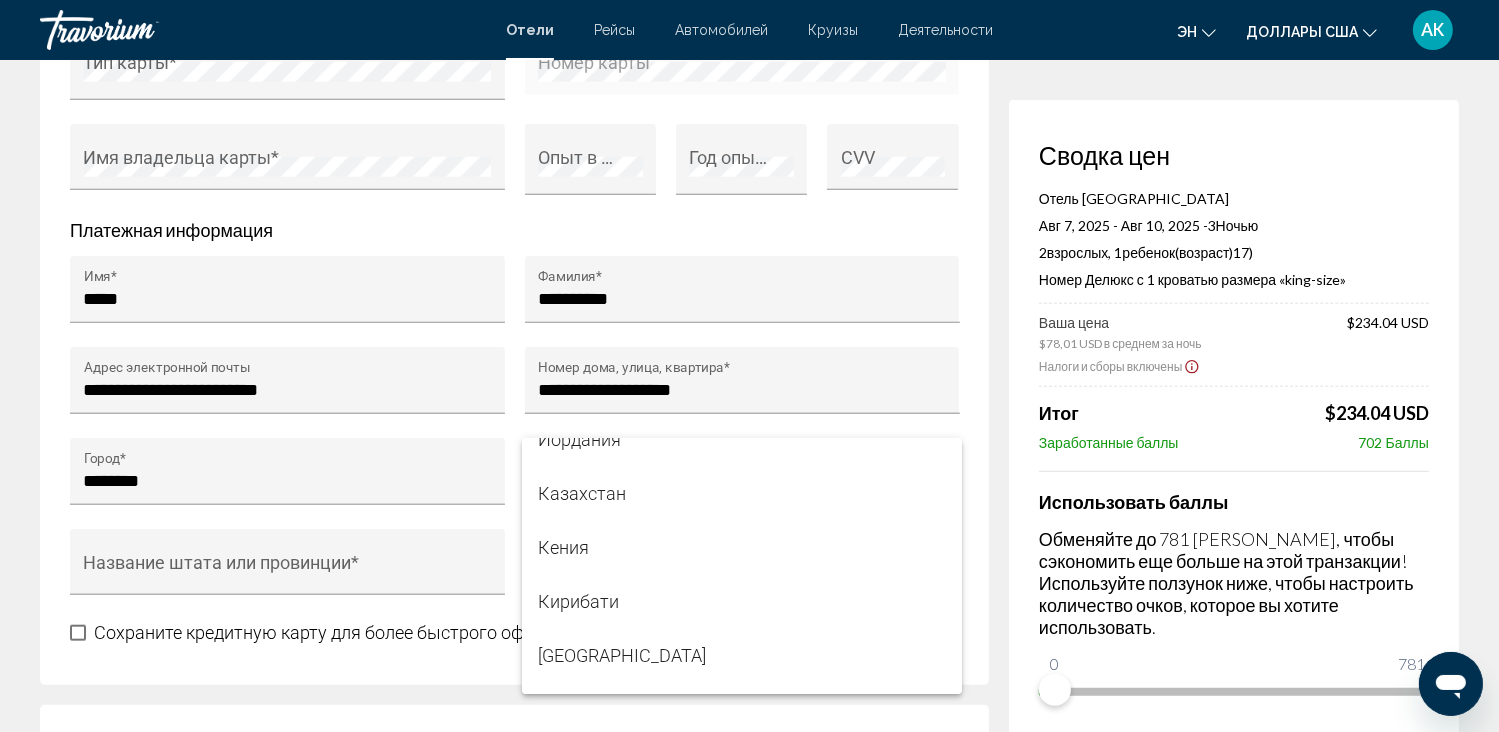 scroll, scrollTop: 6234, scrollLeft: 0, axis: vertical 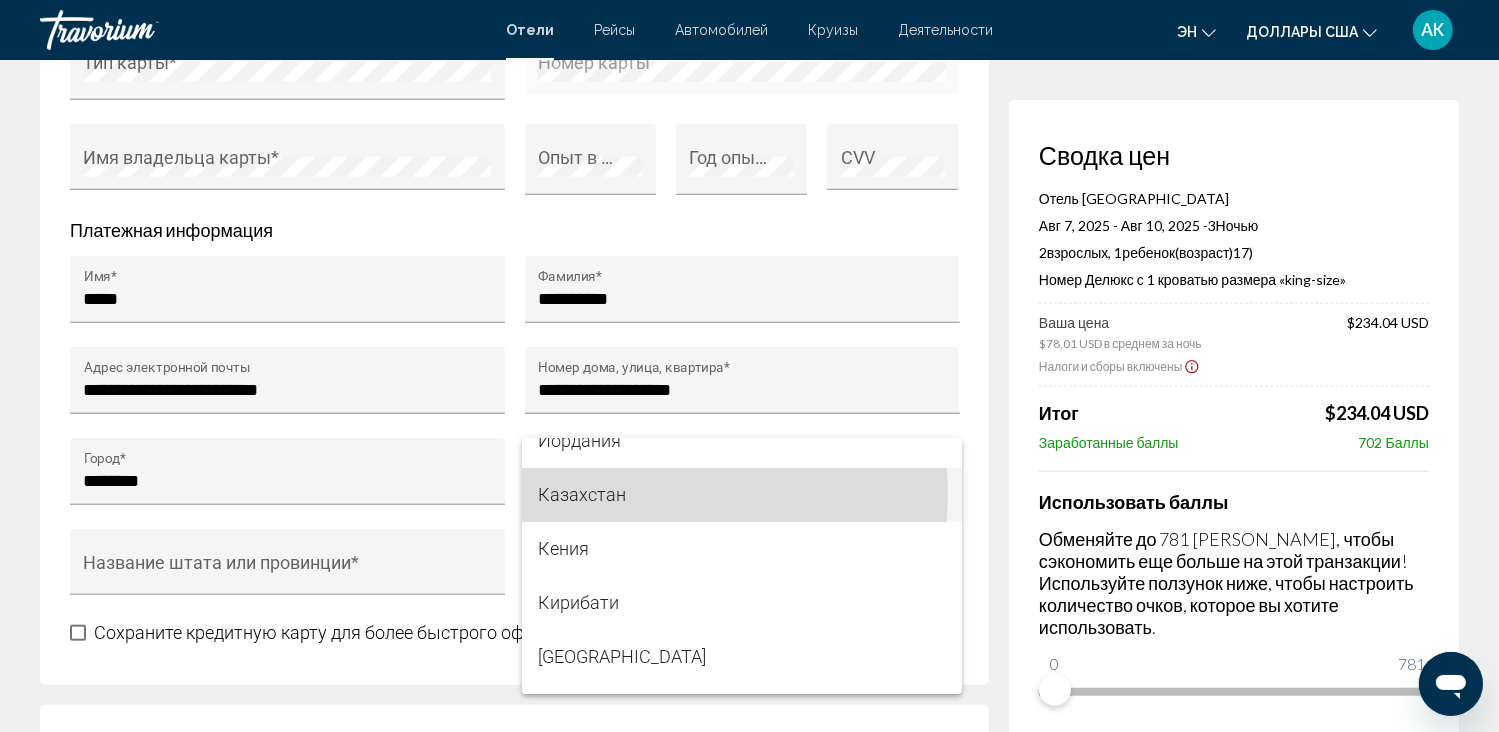 click on "Казахстан" at bounding box center [742, 495] 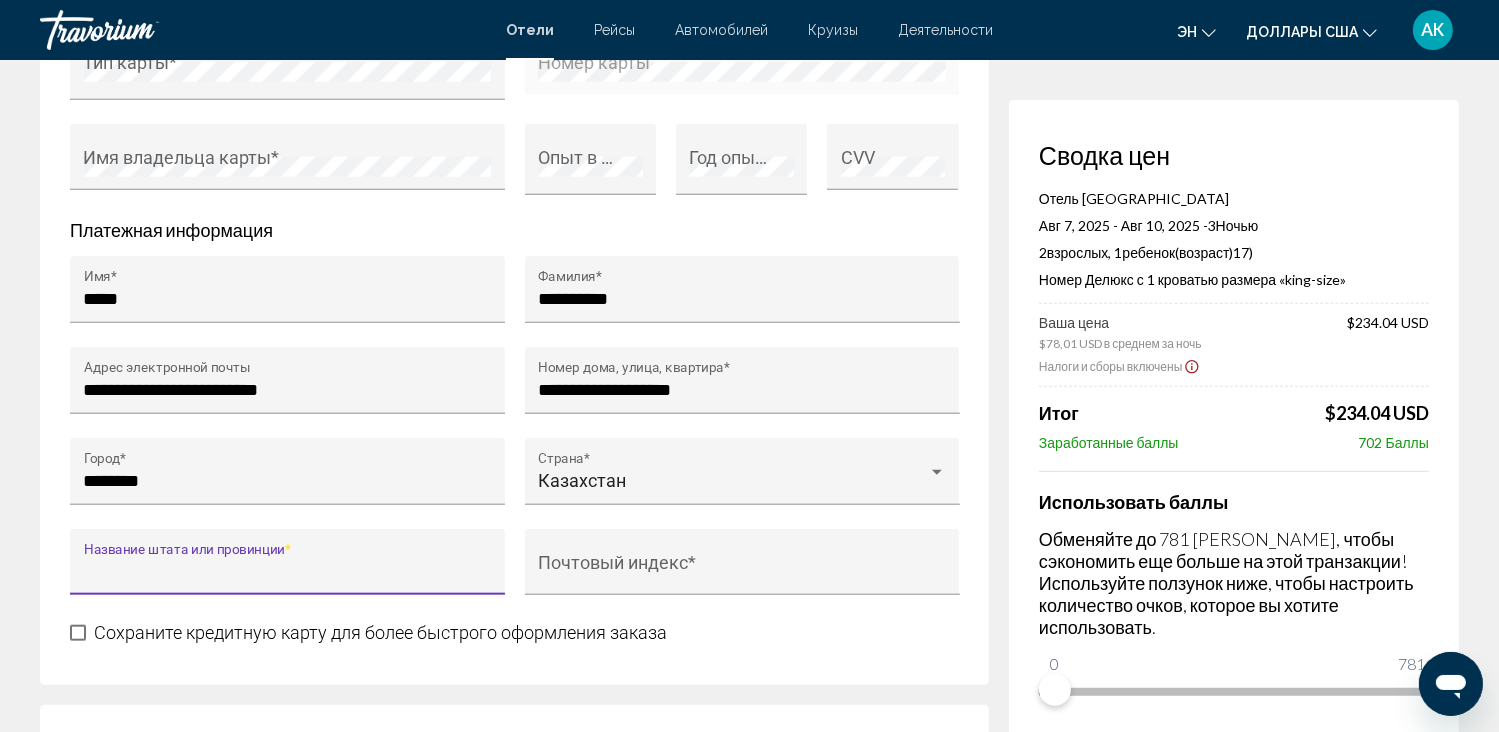 click on "Название штата или провинции  *" at bounding box center [288, 572] 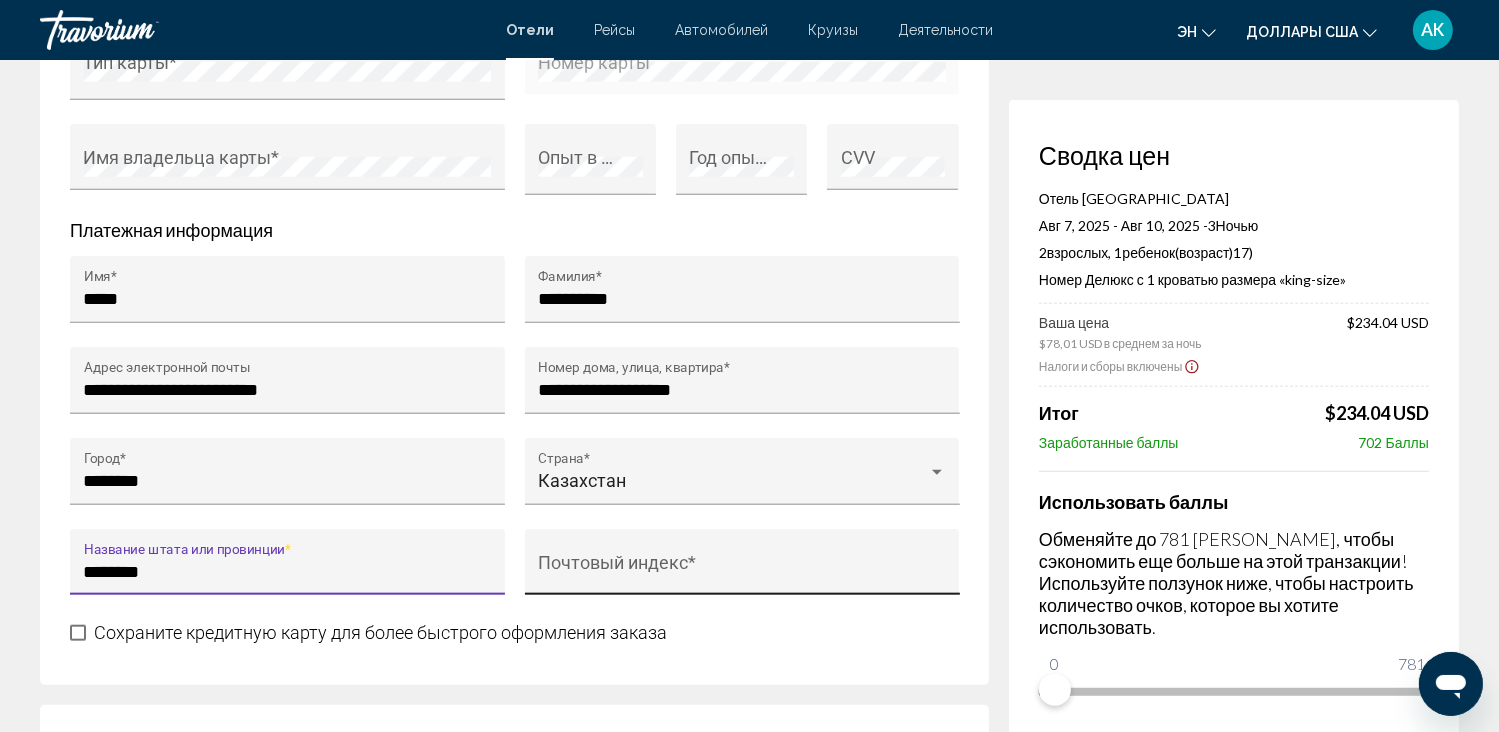 type on "********" 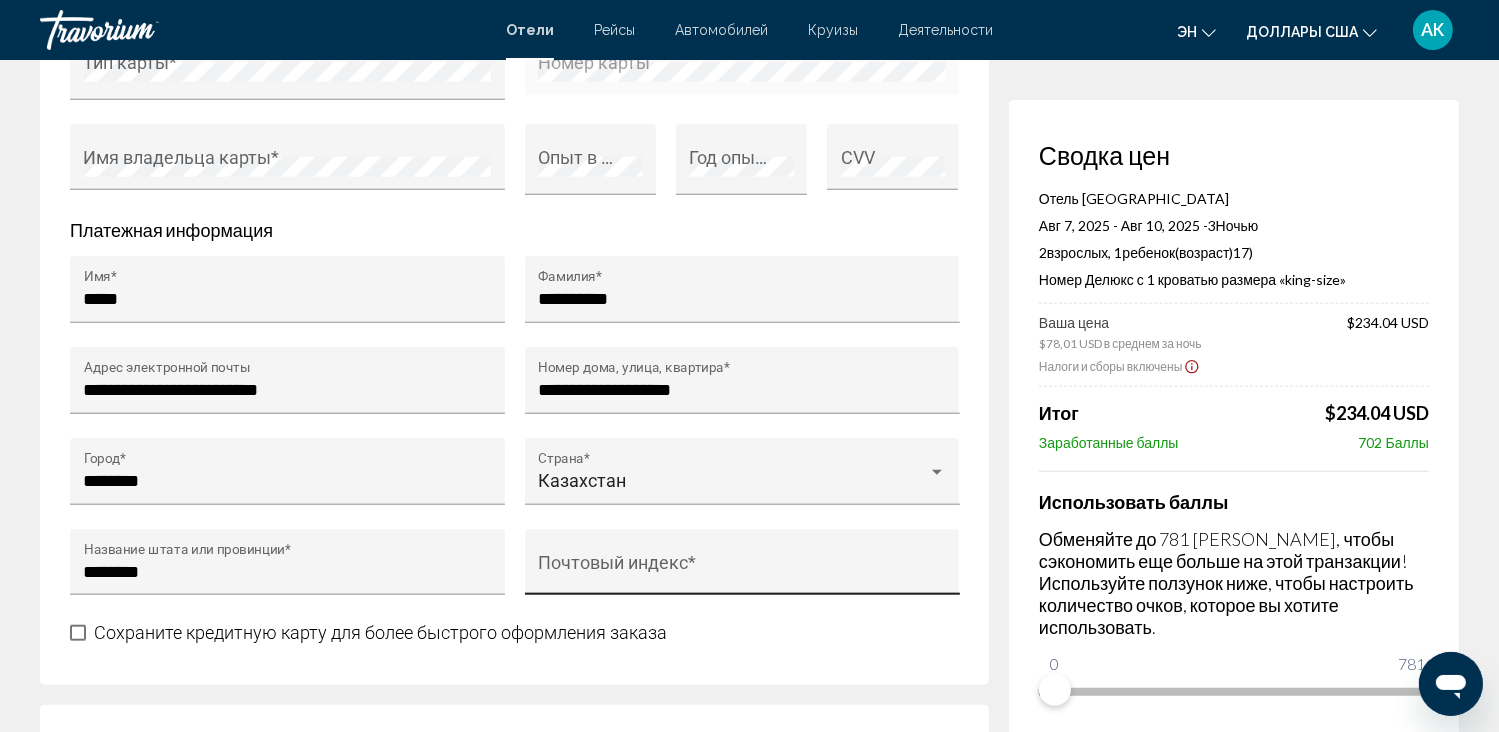 click on "Почтовый индекс  *" at bounding box center [742, 568] 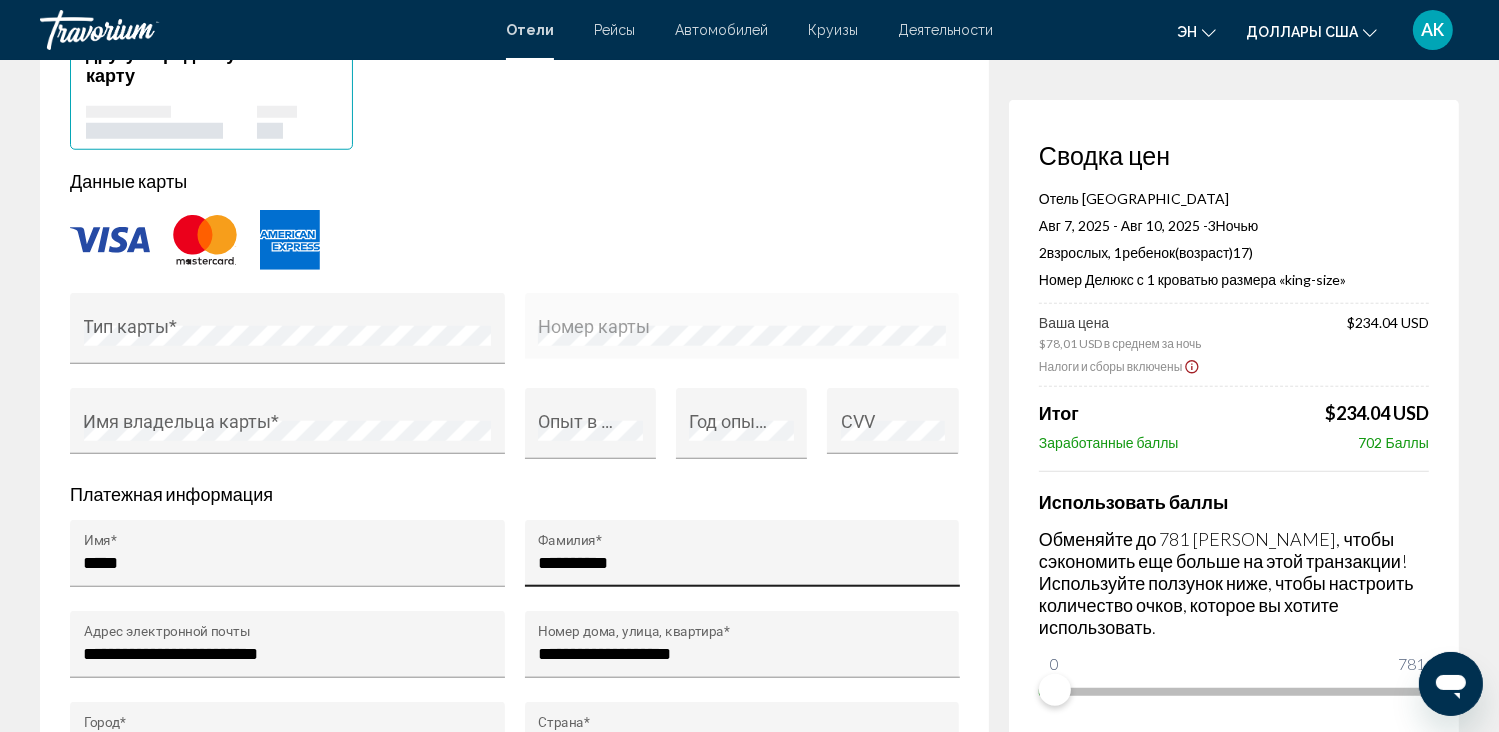 scroll, scrollTop: 1704, scrollLeft: 0, axis: vertical 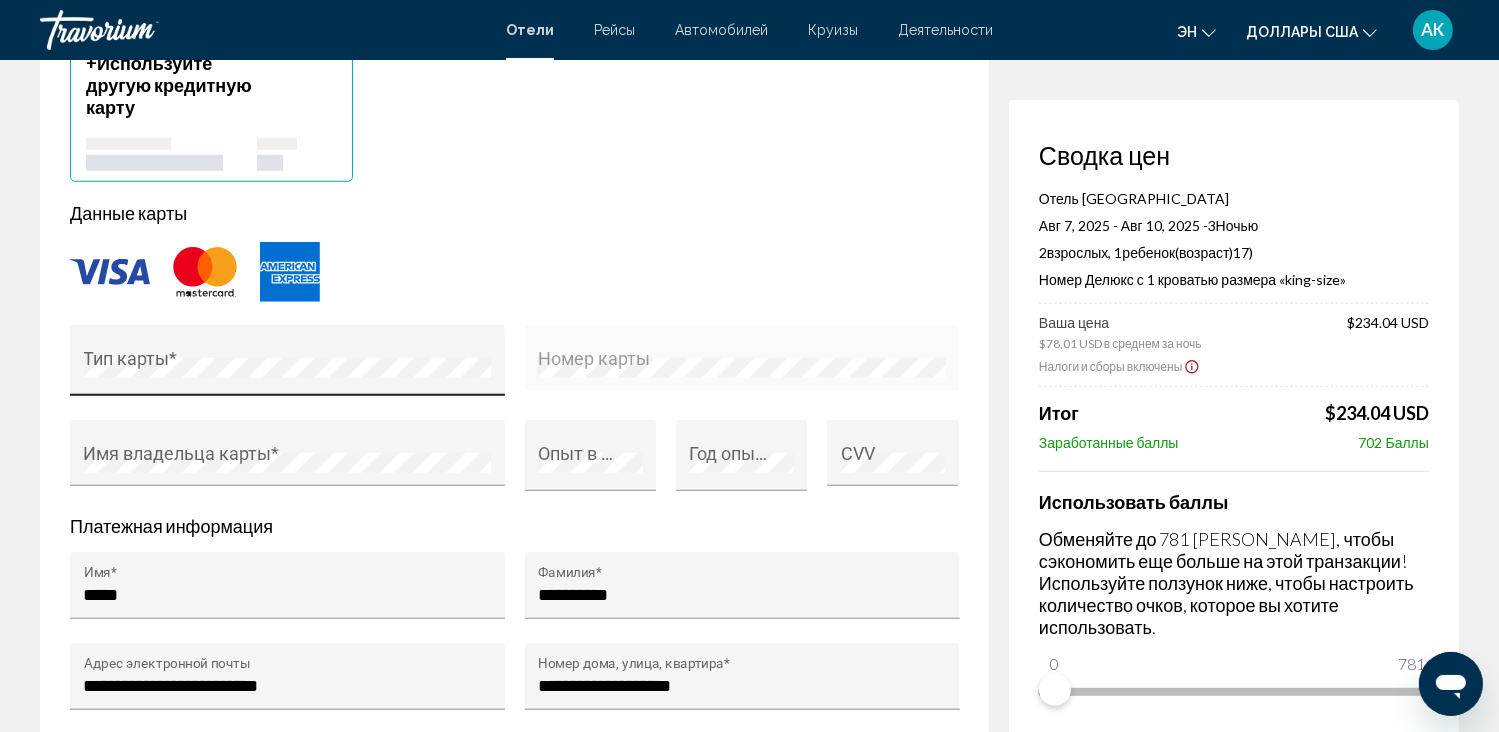 type on "******" 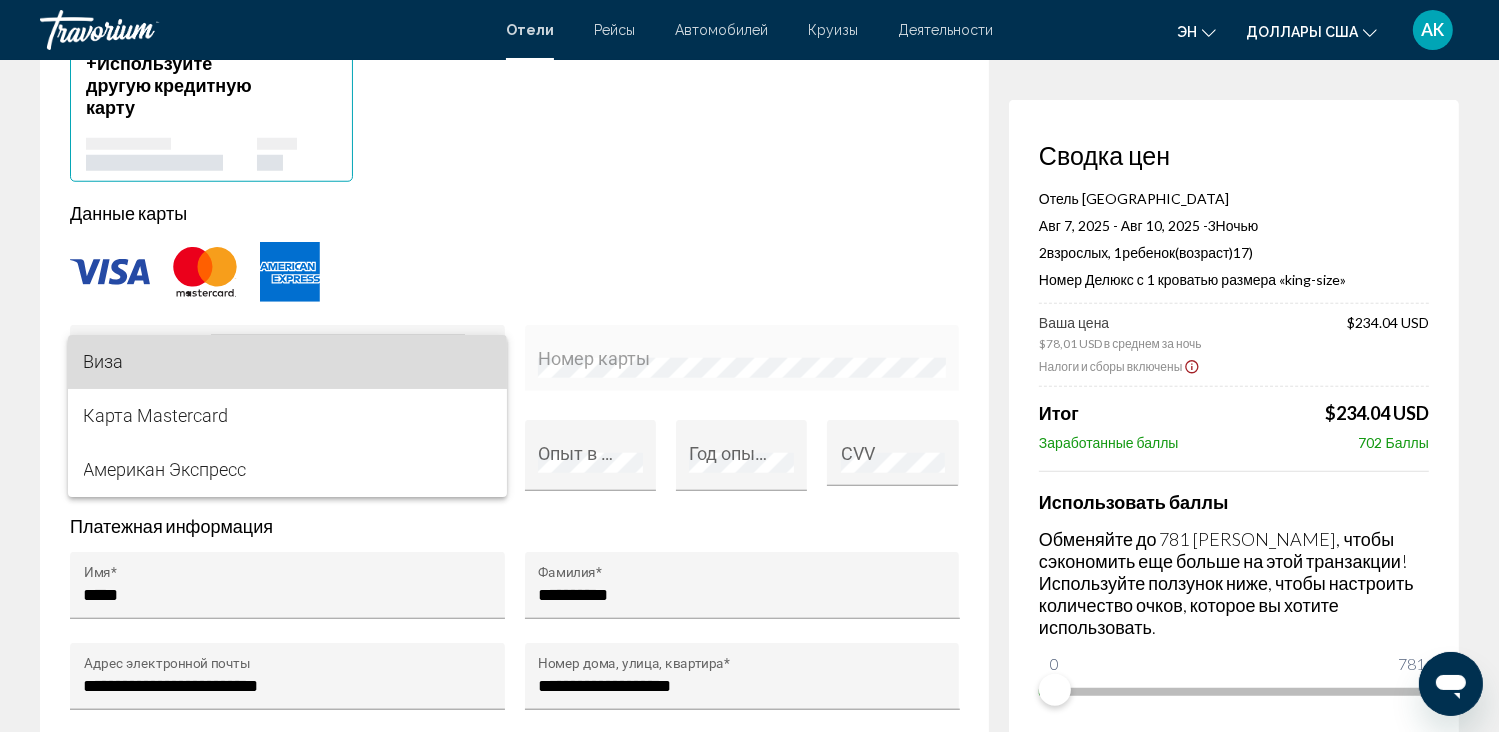 click on "Виза" at bounding box center [288, 362] 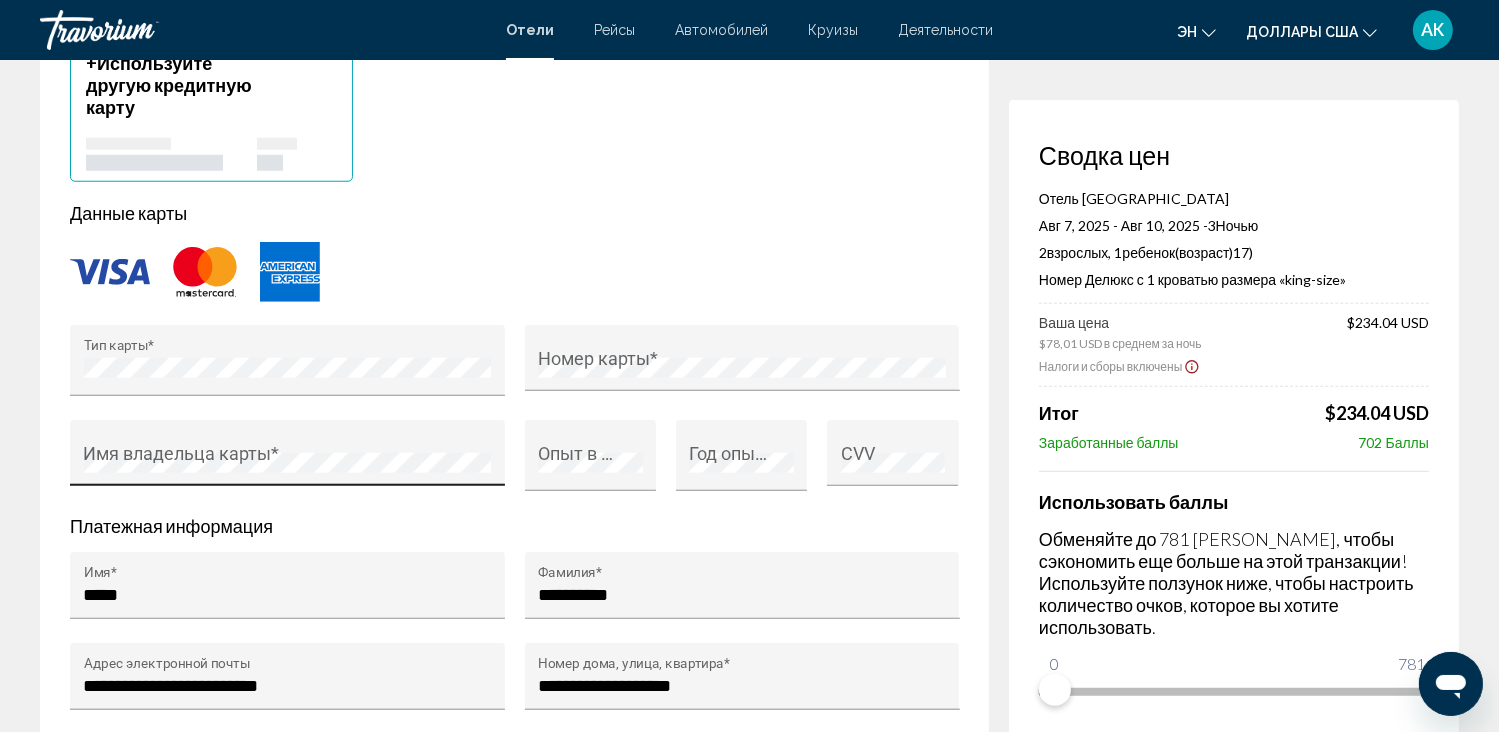 click on "Имя владельца карты  *" at bounding box center (288, 459) 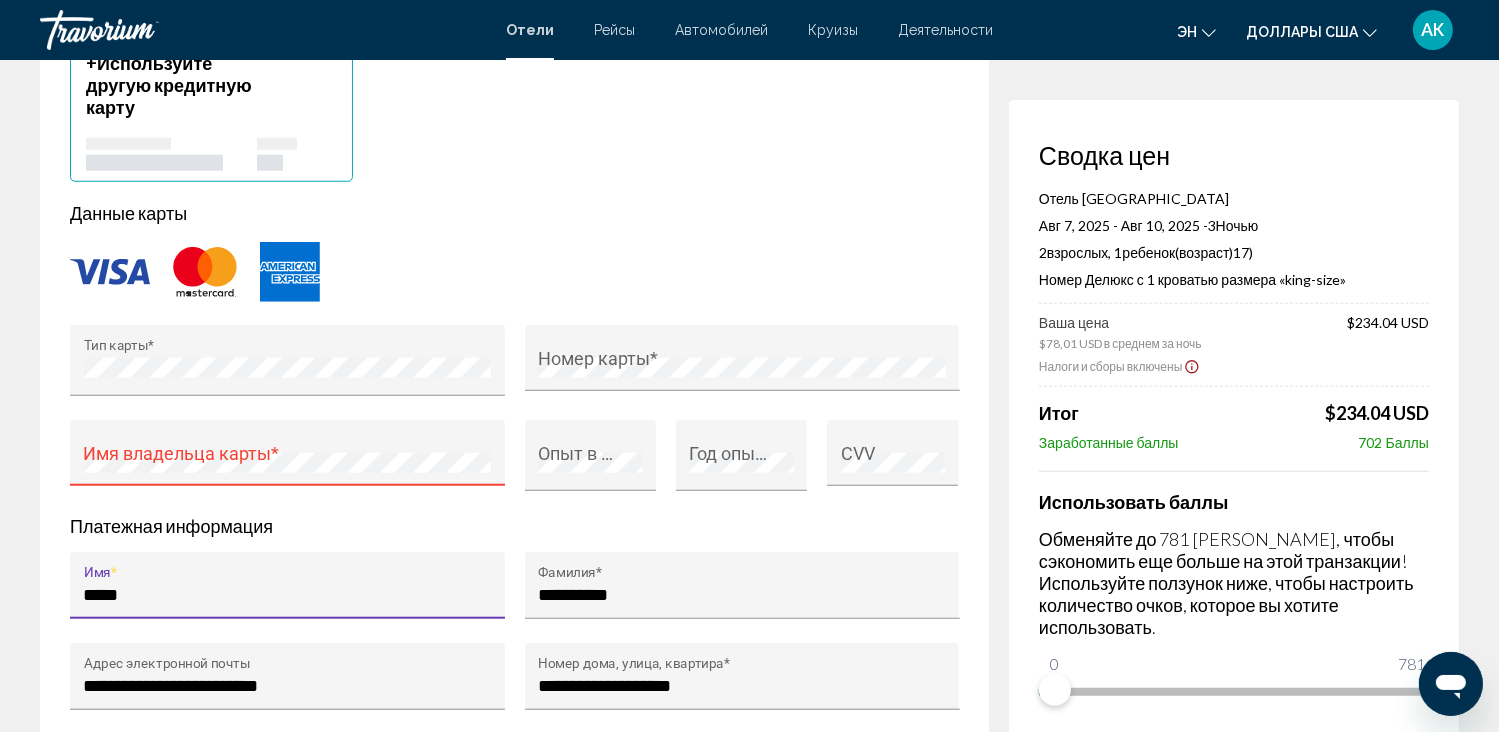 click on "*****" at bounding box center (288, 595) 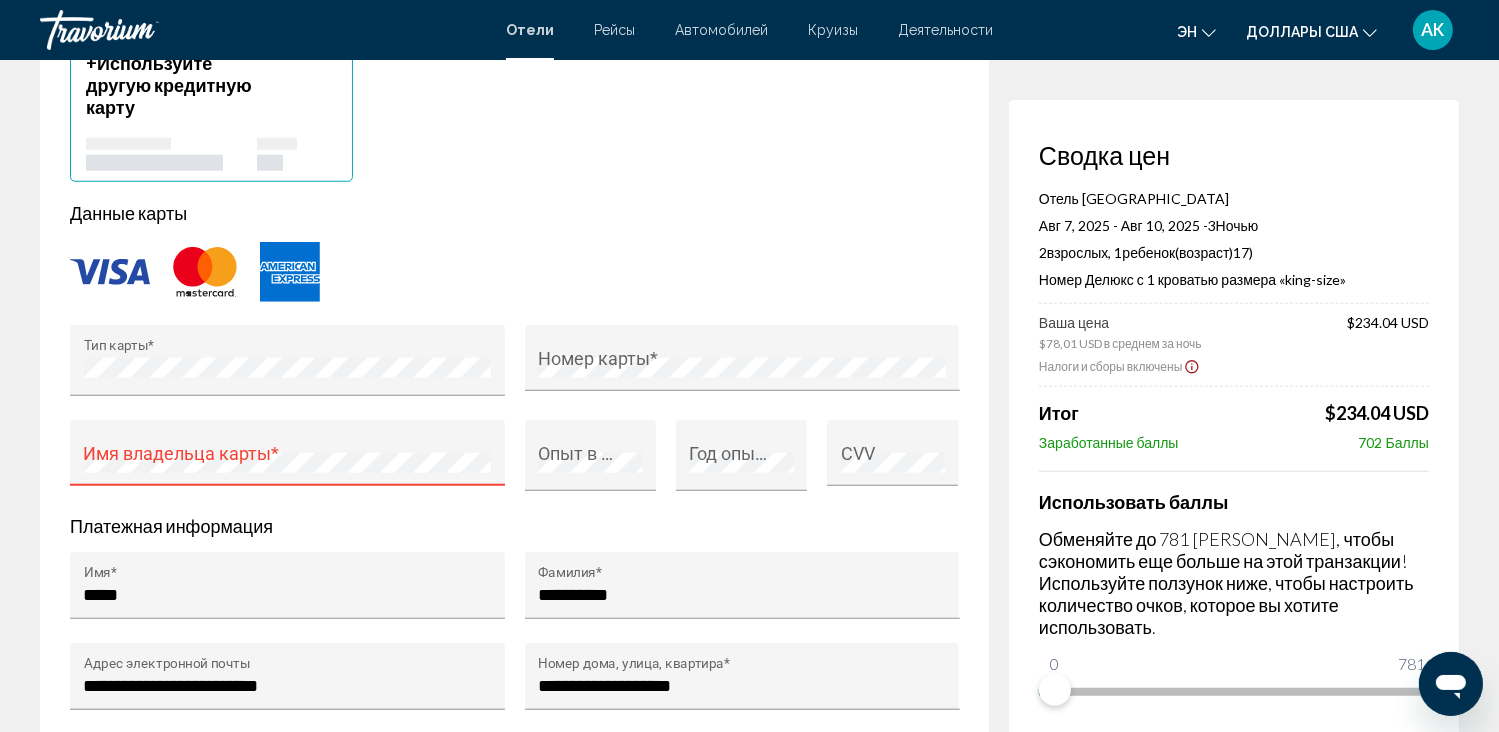click on "Имя владельца карты  *" at bounding box center (288, 459) 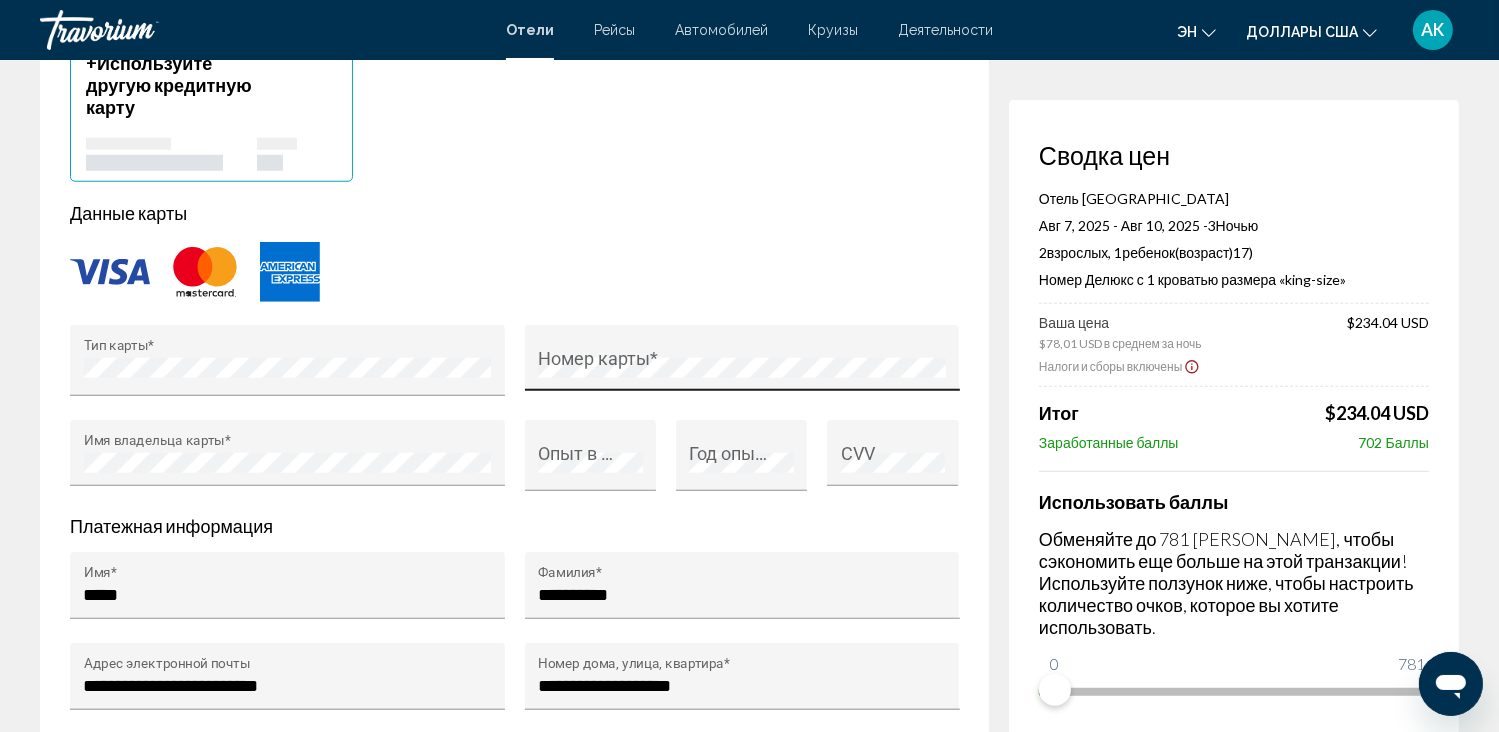 click on "Номер карты  *" at bounding box center [742, 364] 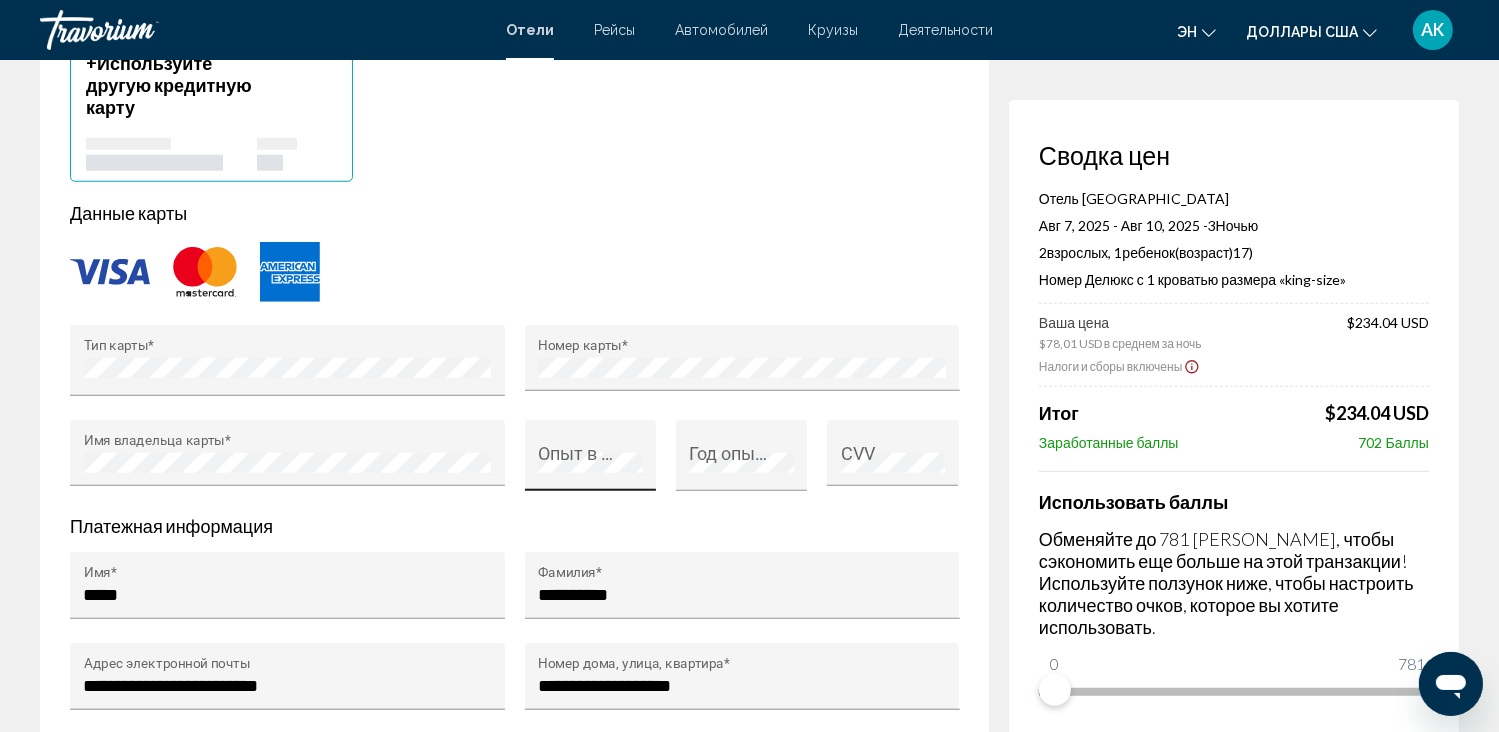 click on "Опыт в месяце  *" at bounding box center [590, 462] 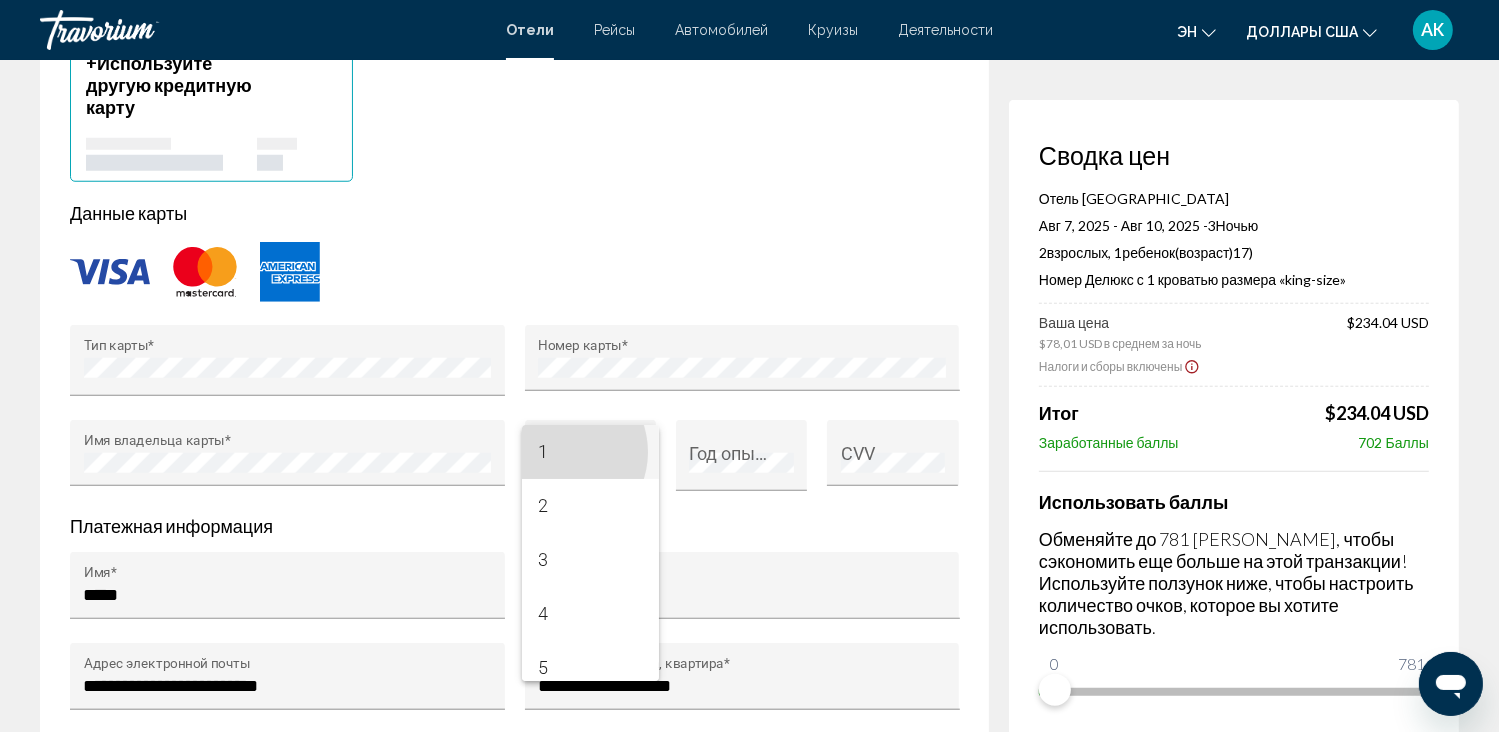 click on "1" at bounding box center (590, 452) 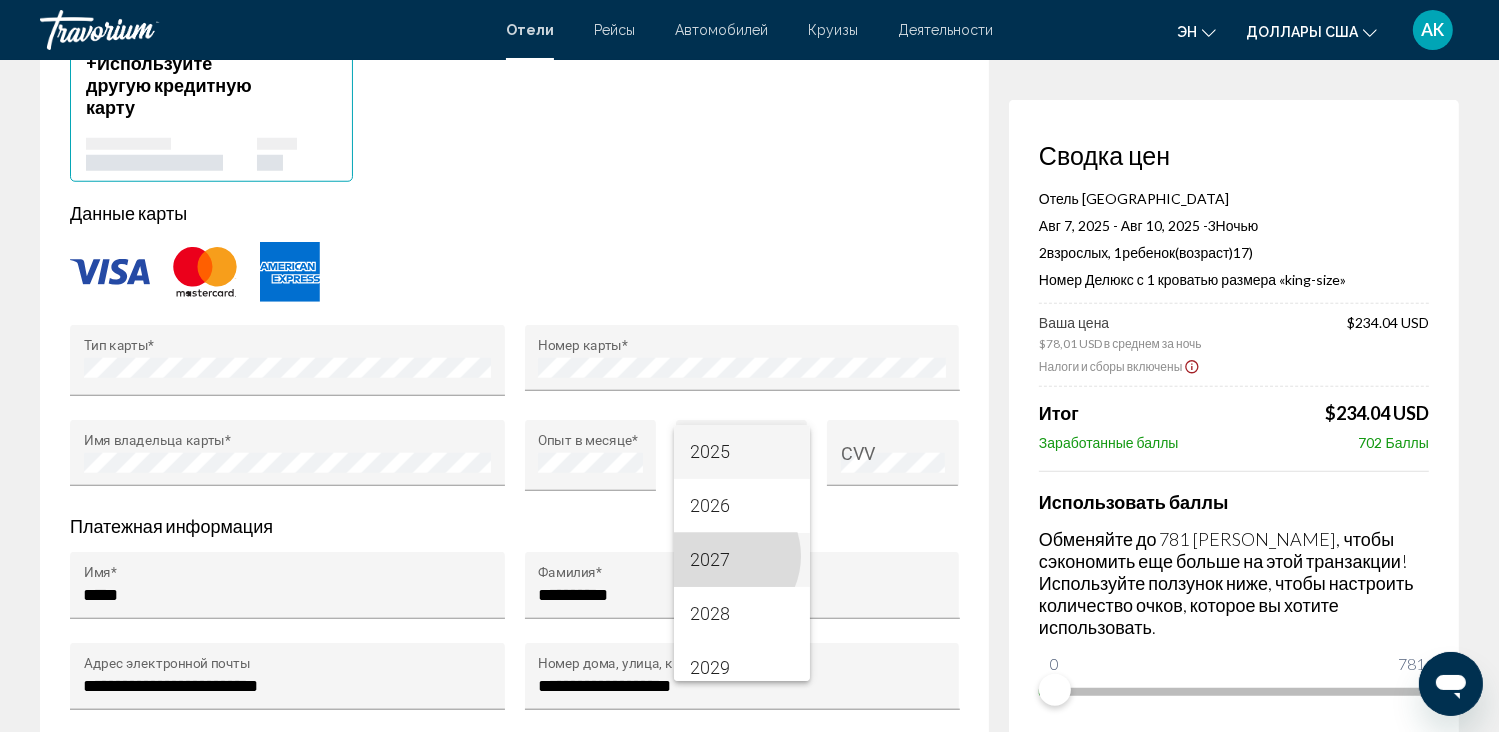 click on "2027" at bounding box center (742, 560) 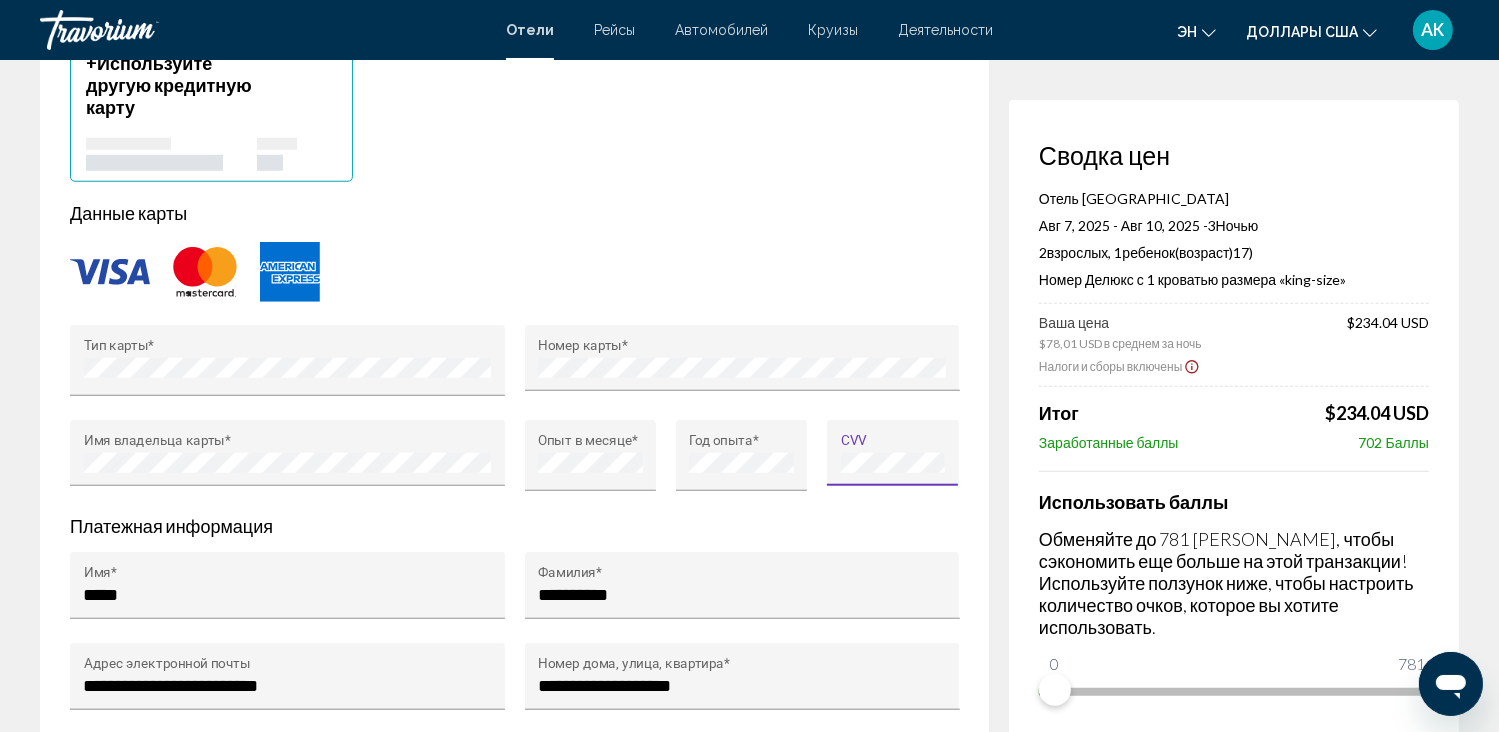 scroll, scrollTop: 0, scrollLeft: 0, axis: both 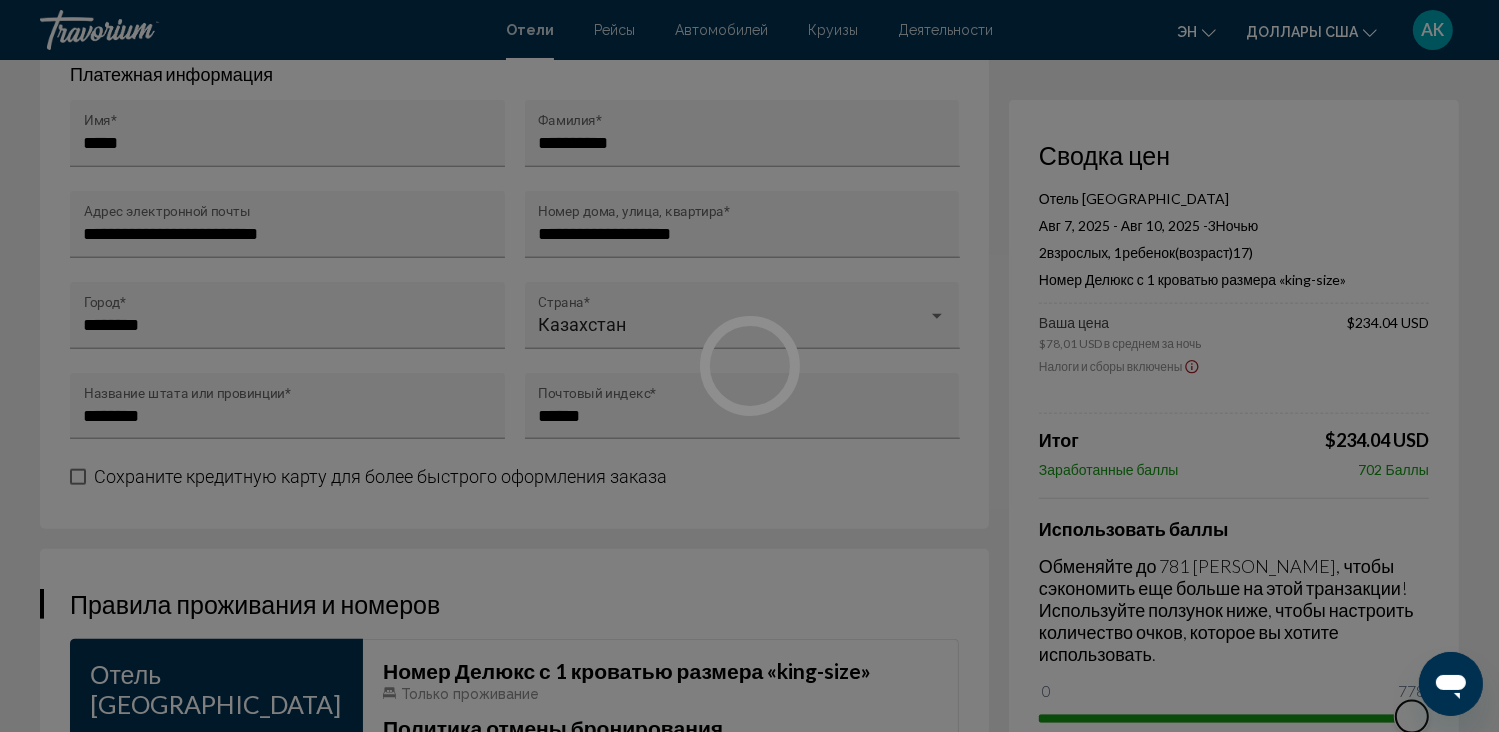 click on "Skip to main content [PERSON_NAME] Круизы Деятельности Hotels Flights Cars Cruises Activities эн
English Español Français Italiano Português русский Доллары [GEOGRAPHIC_DATA]
USD ($) MXN (Mex$) CAD (Can$) GBP (£) EUR (€) AUD (A$) NZD (NZ$) CNY (CN¥) АК Login Бронирование отелей Сводка цен Отель [GEOGRAPHIC_DATA]-Даби  Авг 7, 2025 - Авг 10, 2025 -  3  Night Ночью 2  Adult Взрослых , 1  Ребенок  ( возраст) Children   17)   Номер Делюкс с 1 кроватью размера «king-size»   Ваша цена  $78,01 USD в среднем за ночь  $234.04 USD  Налоги и сборы включены
0  Points Итог  $234.04 USD   Заработанные баллы  702 Баллы  Использовать баллы 0 781 778
3" at bounding box center (749, -1790) 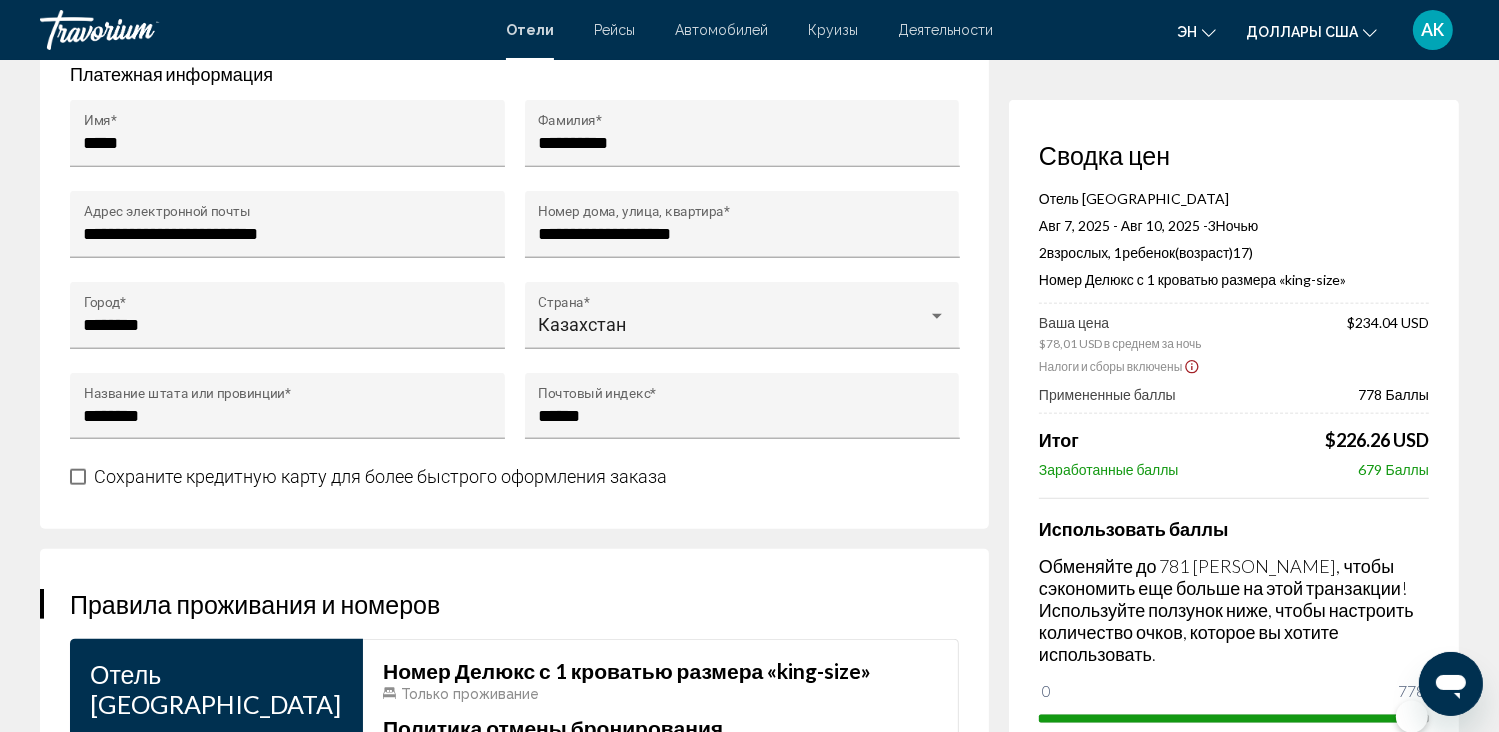 click on "**********" at bounding box center (514, -40) 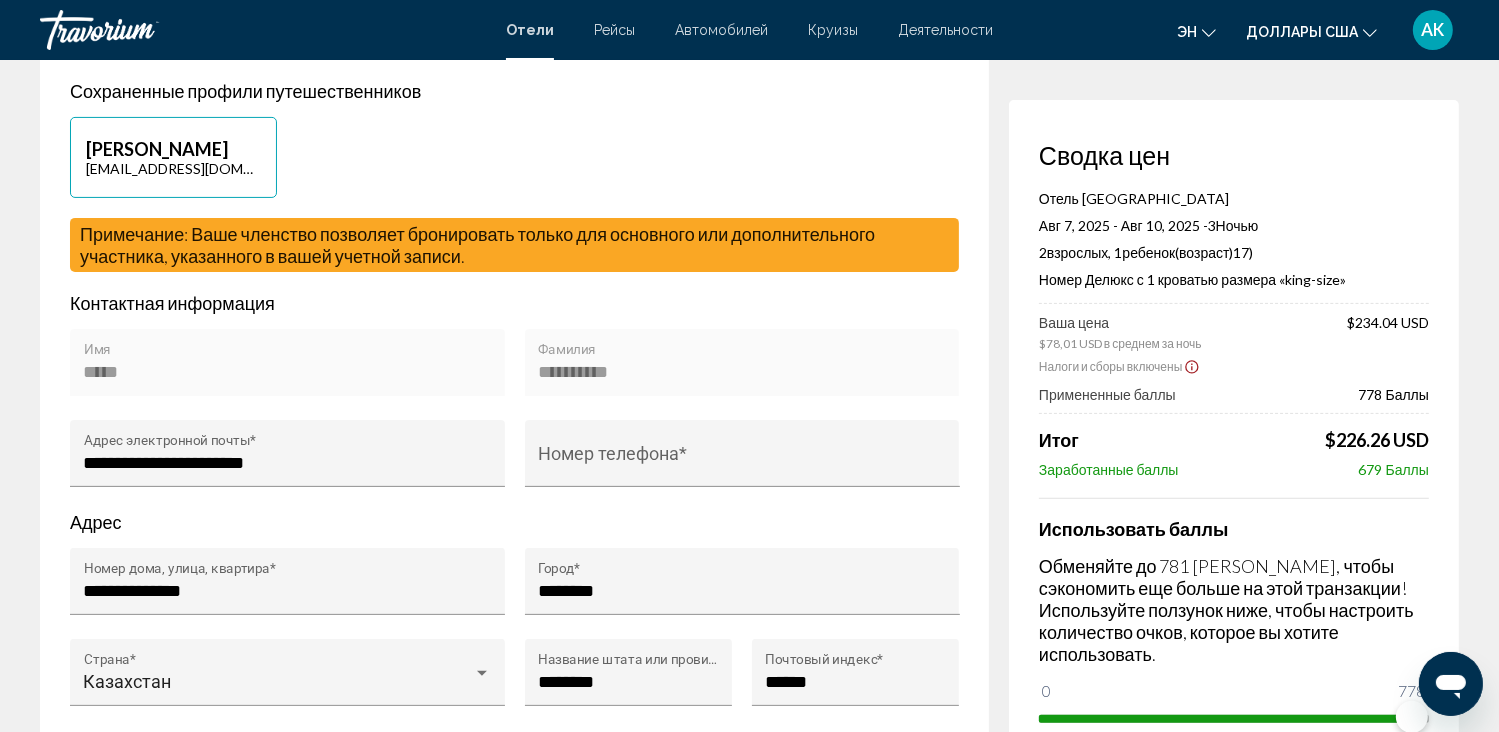 scroll, scrollTop: 484, scrollLeft: 0, axis: vertical 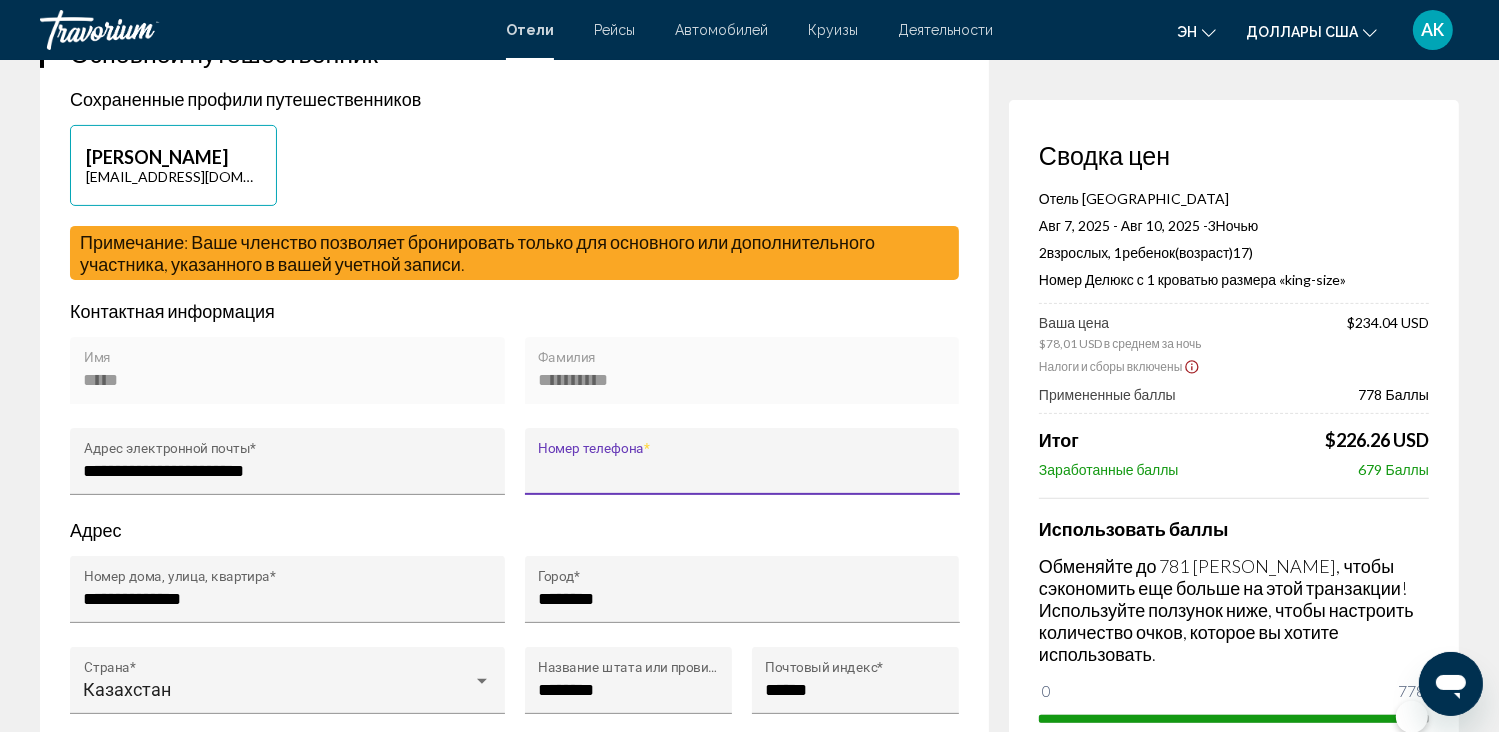 click on "Номер телефона  *" at bounding box center [742, 471] 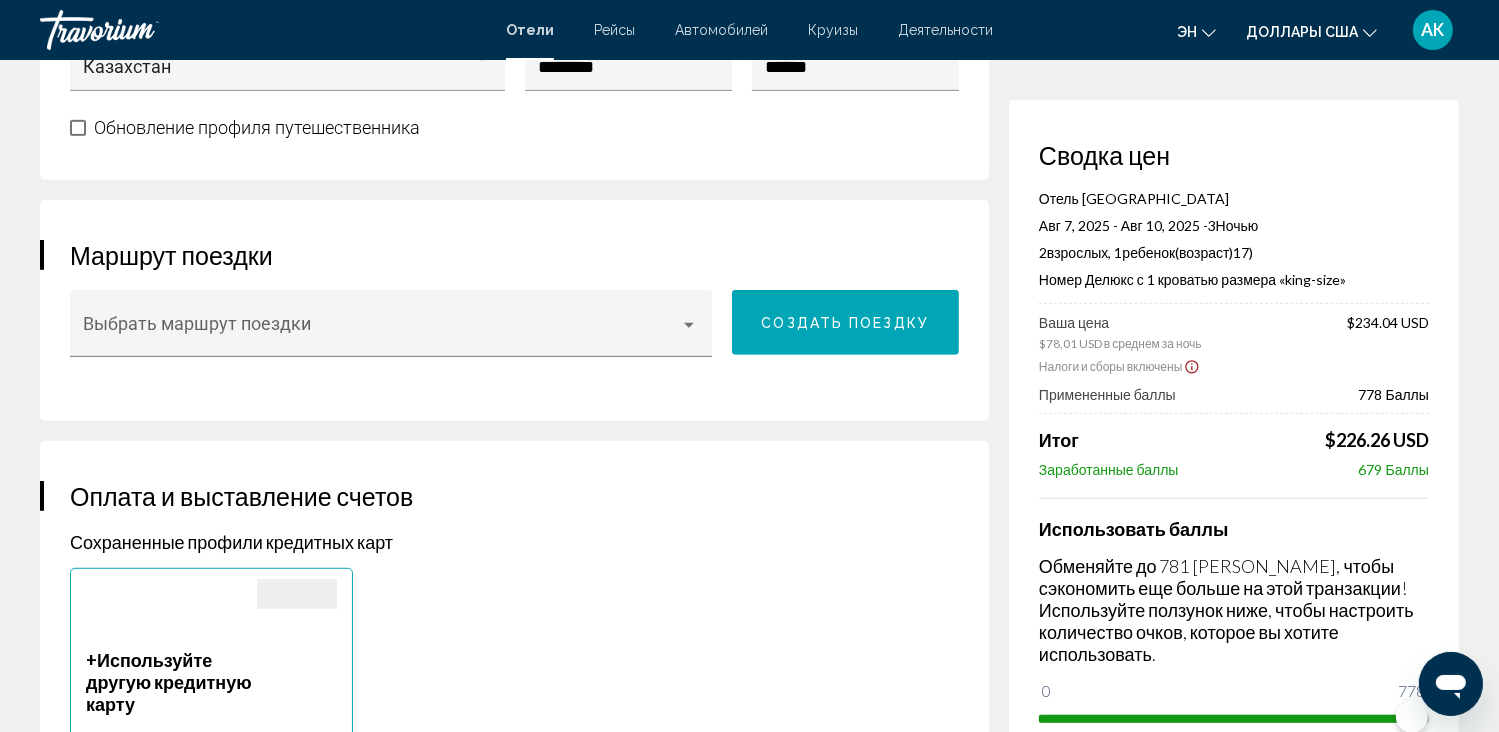 scroll, scrollTop: 1111, scrollLeft: 0, axis: vertical 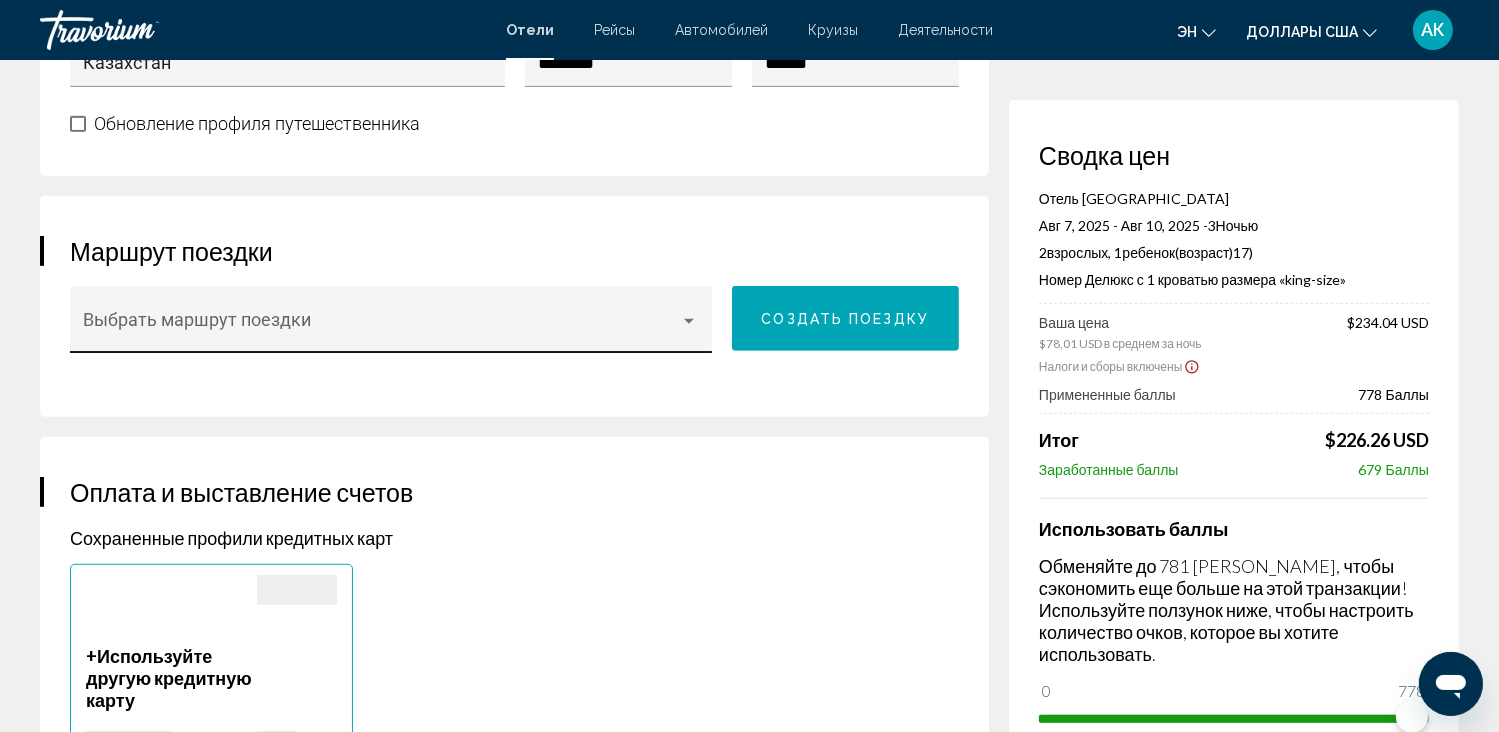 type on "**********" 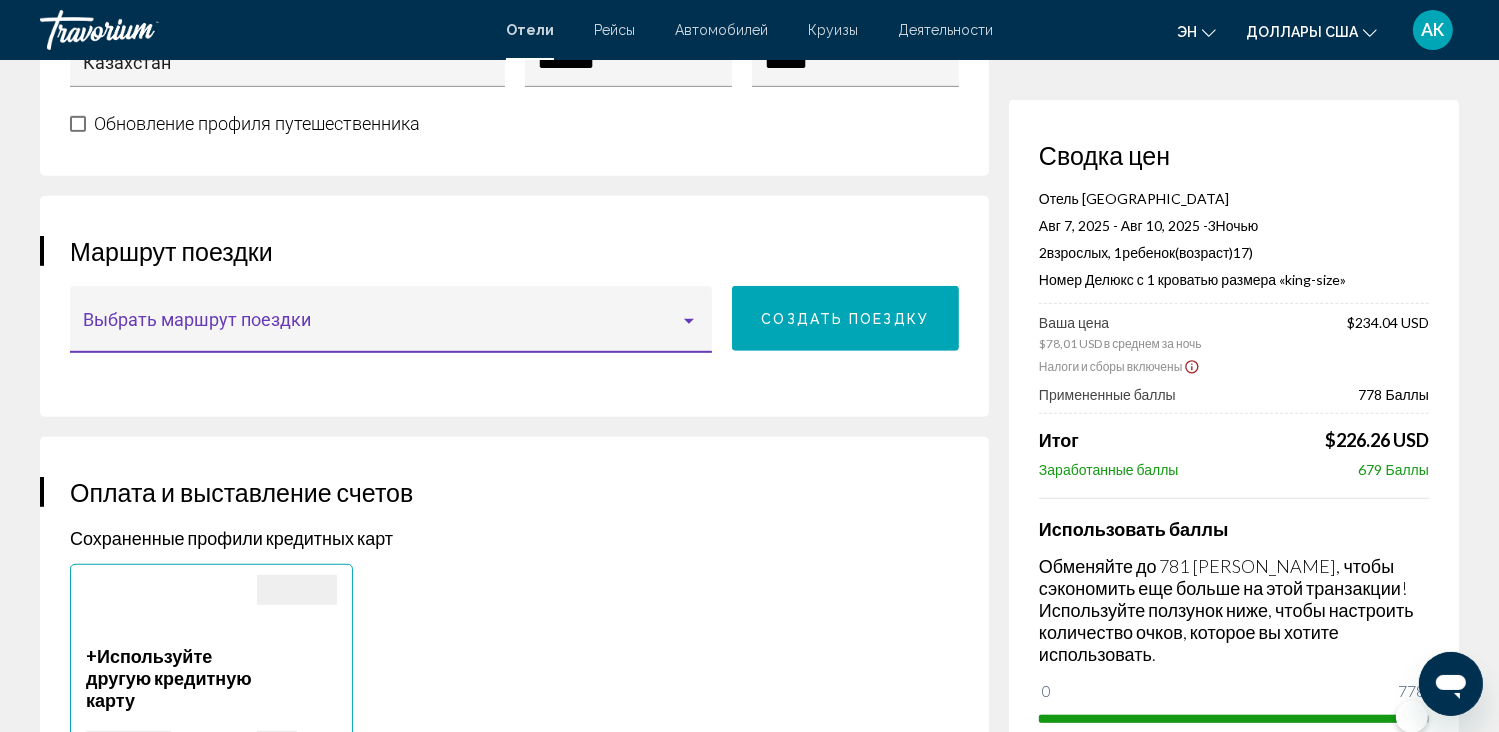 click at bounding box center (382, 329) 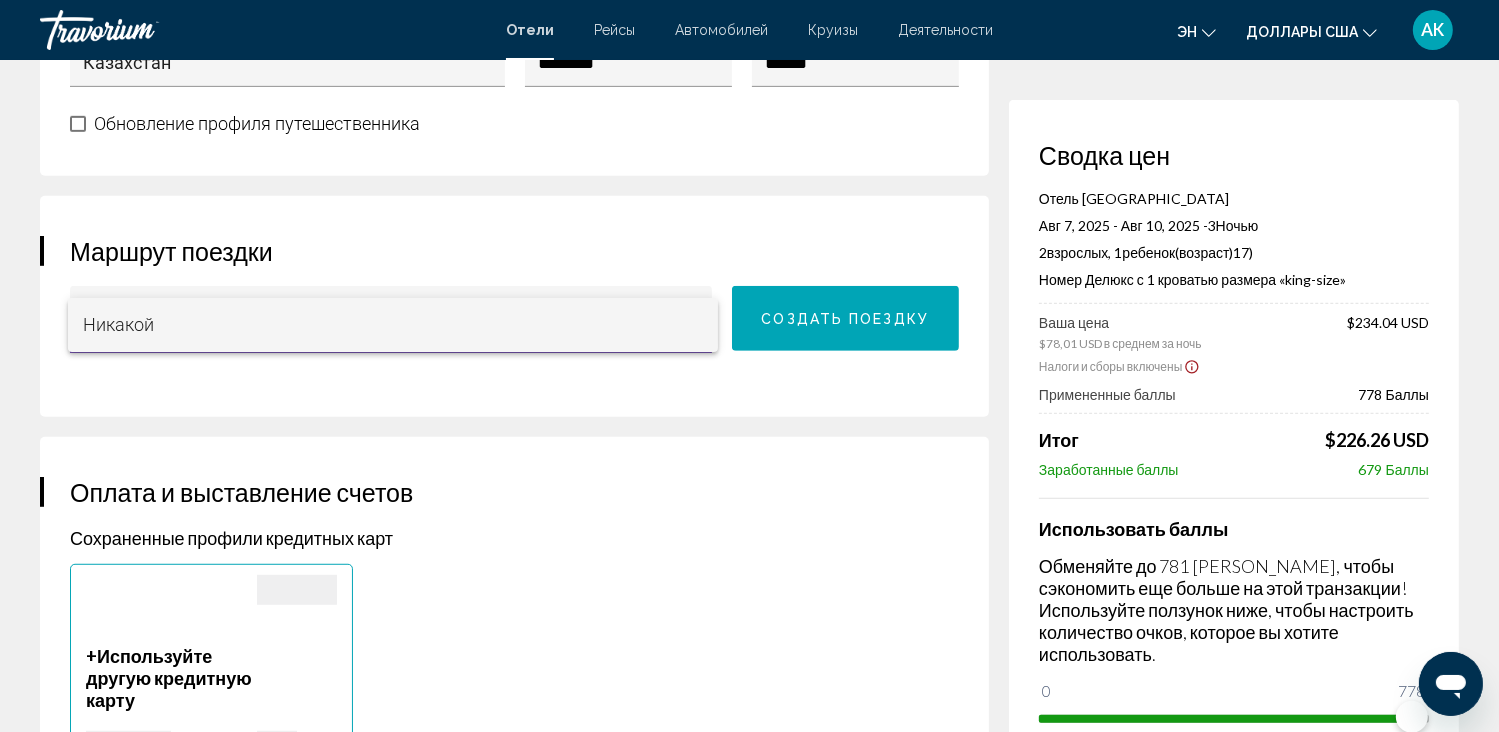click at bounding box center [749, 366] 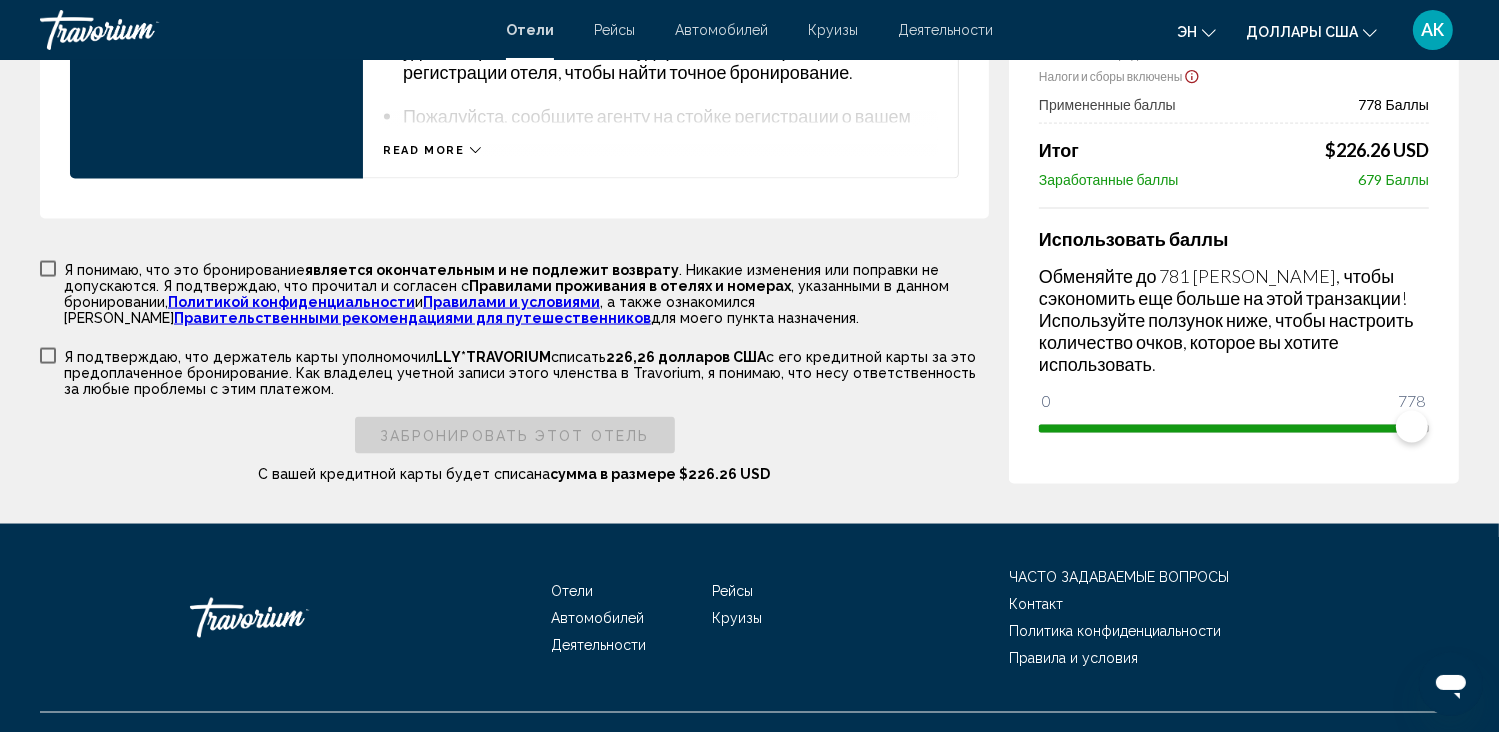 scroll, scrollTop: 3040, scrollLeft: 0, axis: vertical 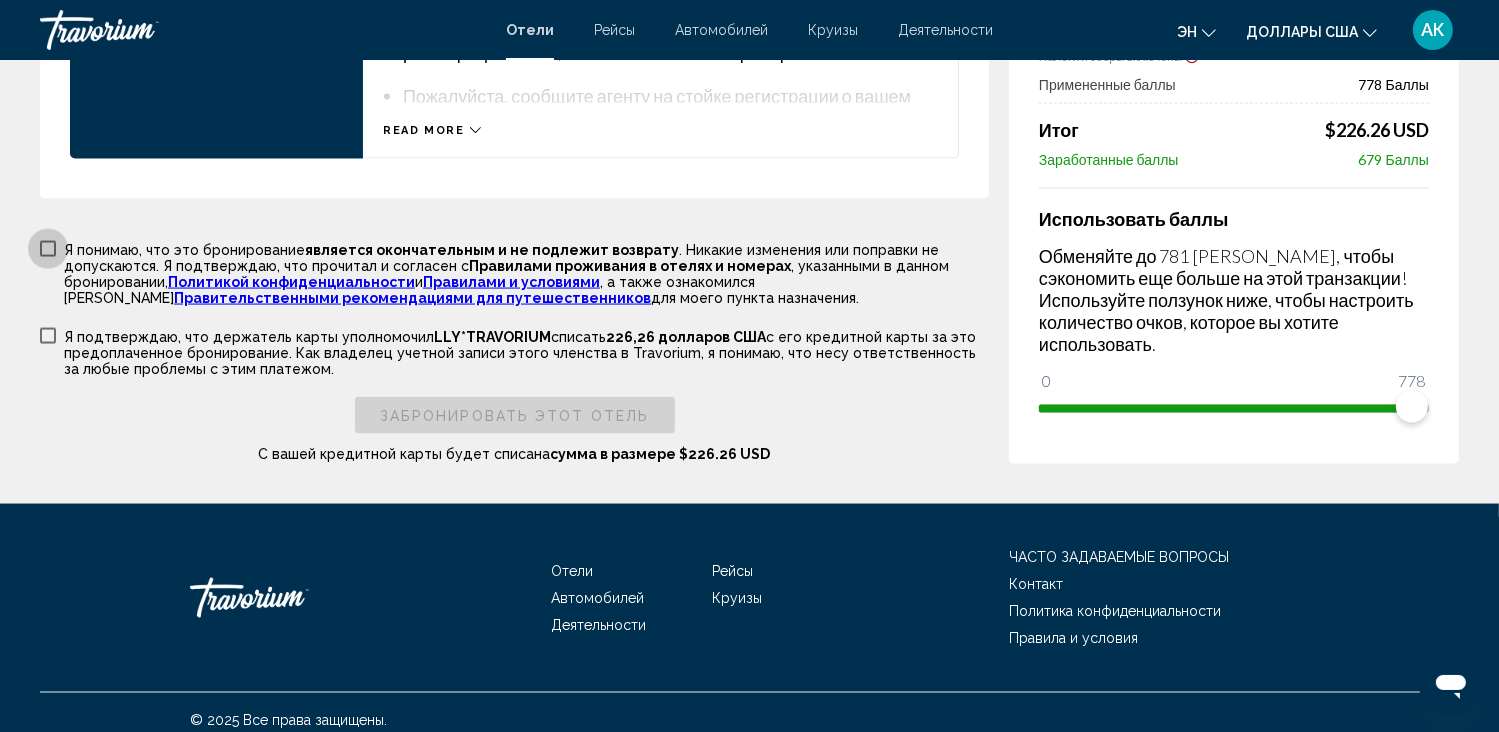 click at bounding box center [48, 249] 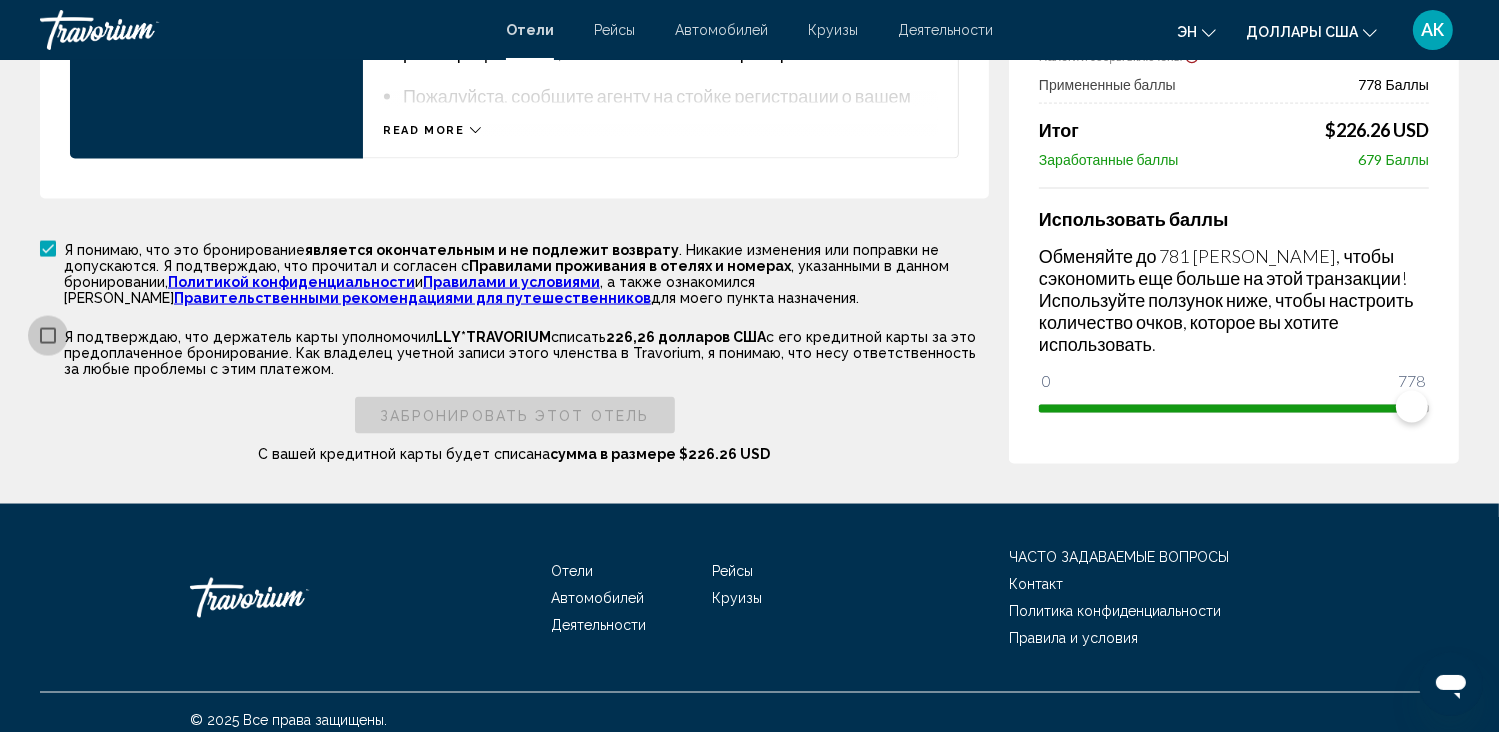 click at bounding box center (48, 336) 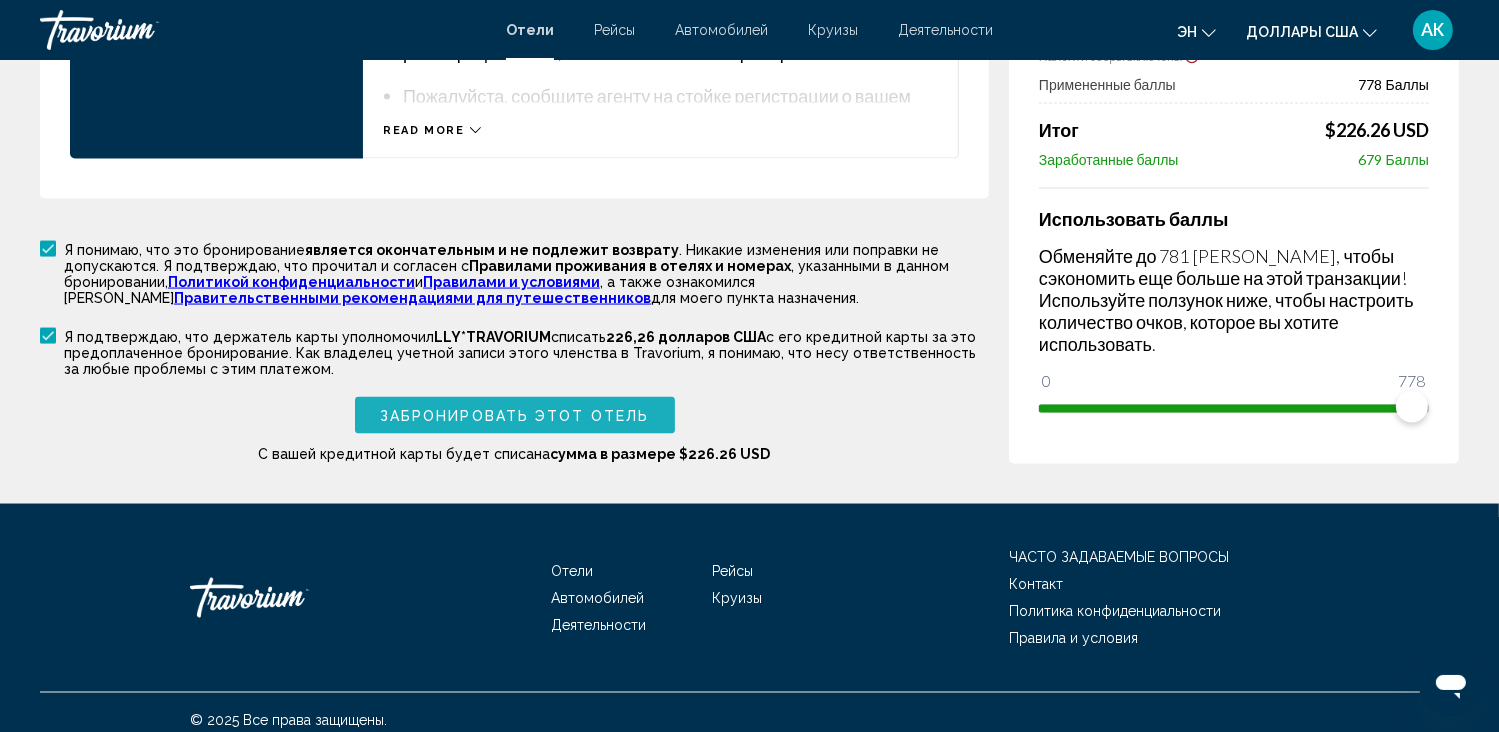 click on "Забронировать этот отель" at bounding box center (514, 415) 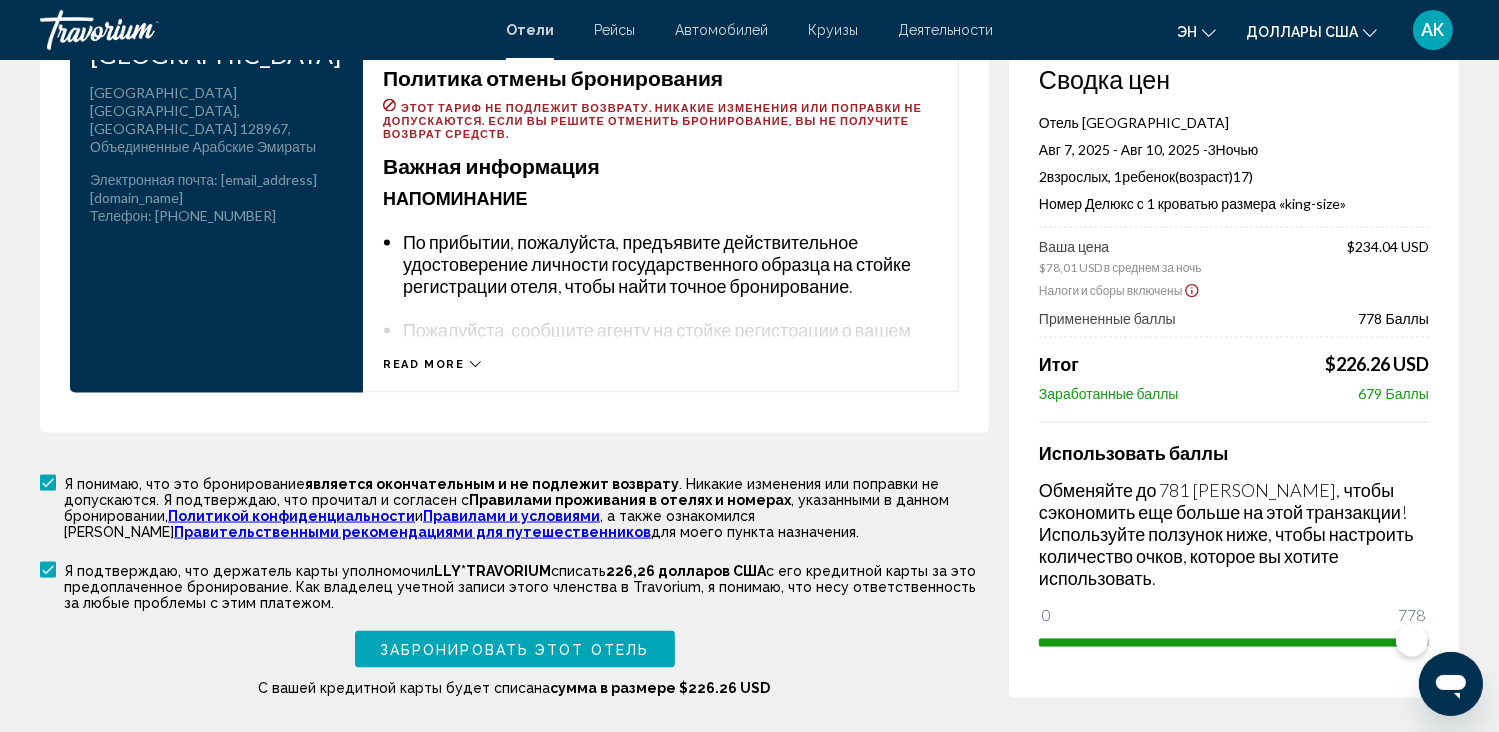 scroll, scrollTop: 3134, scrollLeft: 0, axis: vertical 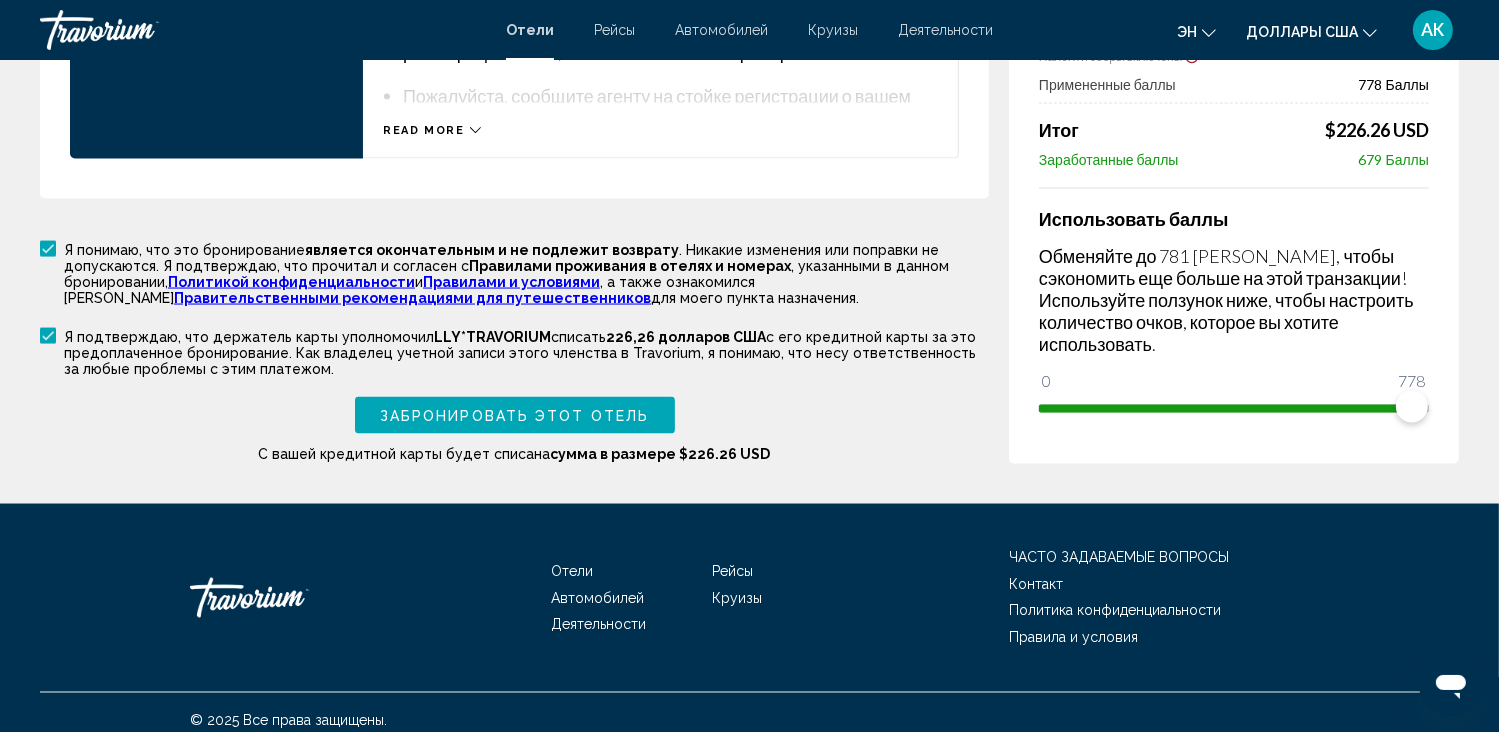 click on "Сводка цен Отель Villaggio Абу-Даби  Авг 7, 2025 - Авг 10, 2025 -  3  Night Ночью 2  Adult Взрослых , 1  Ребенок  ( возраст) Children   17)   Номер Делюкс с 1 кроватью размера «king-size»   Ваша цена  $78,01 USD в среднем за ночь  $234.04 USD  Налоги и сборы включены
Примененные баллы 778 Баллы Итог  $226.26 USD   Заработанные баллы  679 Баллы  Использовать баллы Обменяйте до 781 Баллов, чтобы сэкономить еще больше на этой транзакции! Используйте ползунок ниже, чтобы настроить количество очков, которое вы хотите использовать. 0 781 778" at bounding box center [1234, 127] 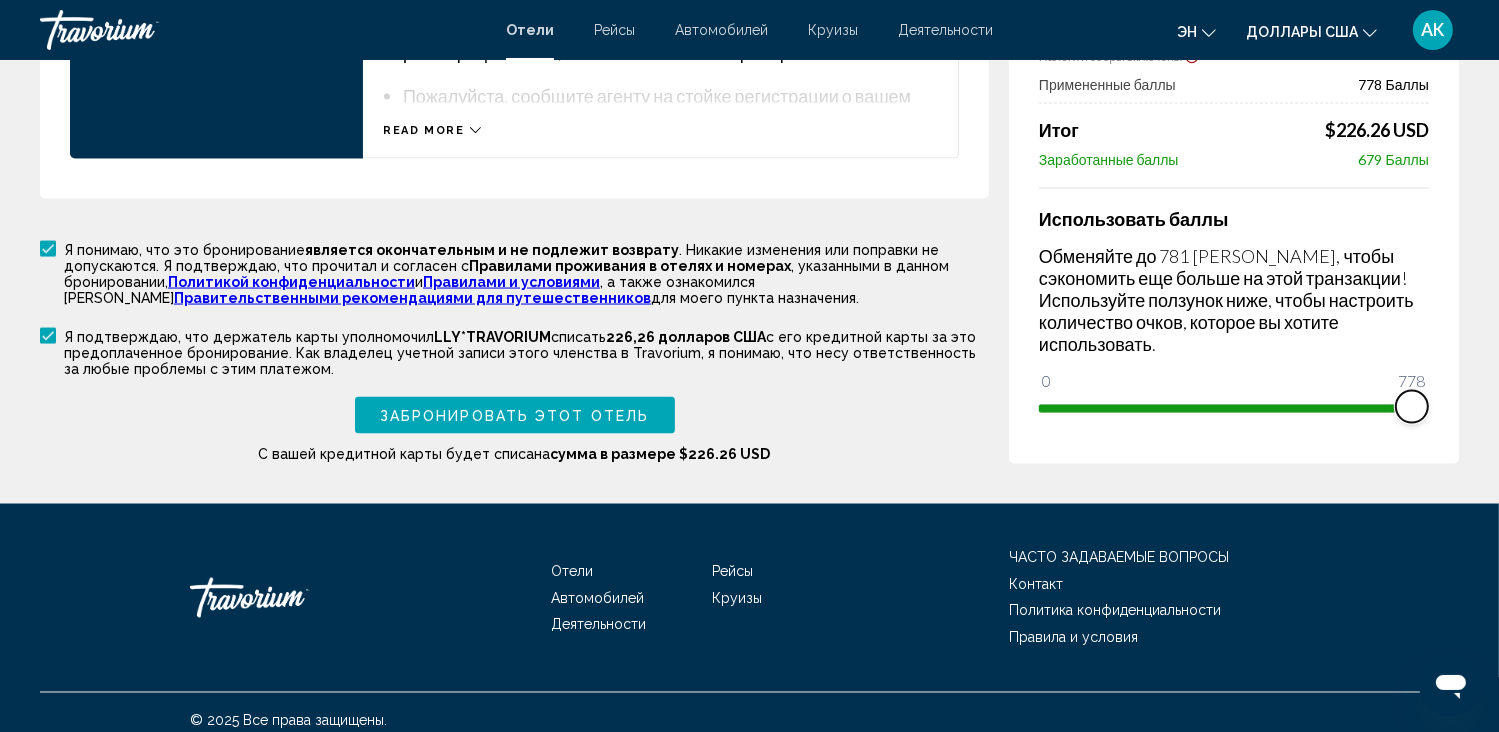 click at bounding box center [1412, 407] 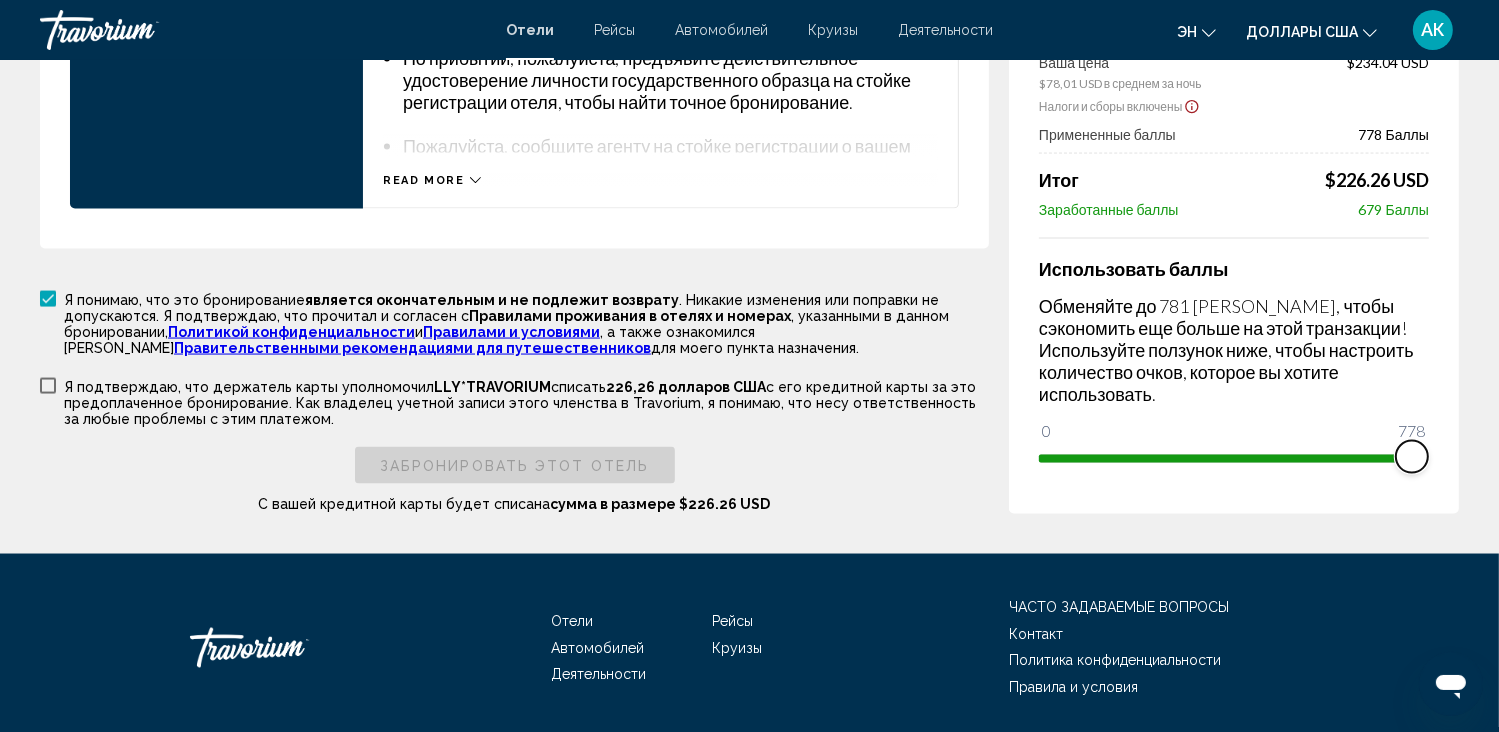 scroll, scrollTop: 3134, scrollLeft: 0, axis: vertical 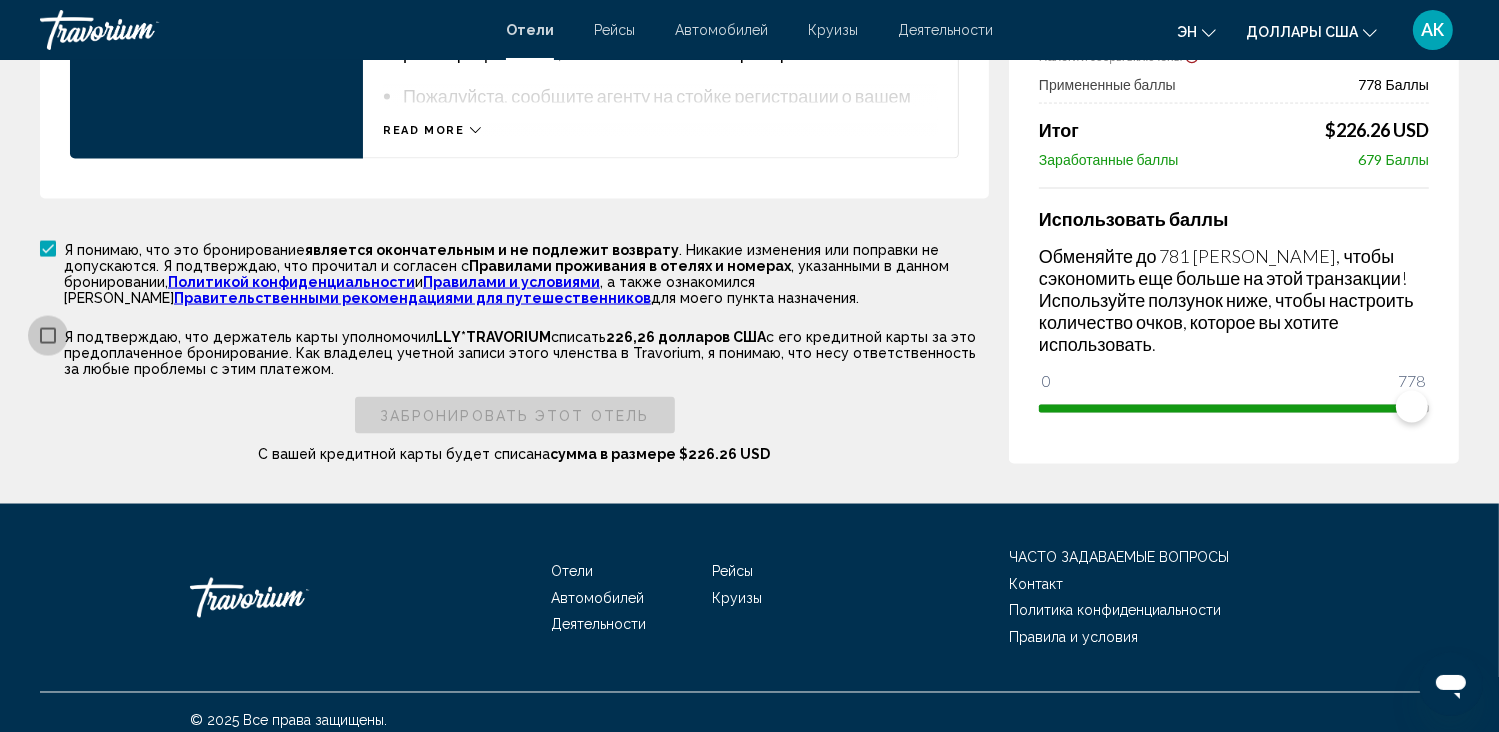 click at bounding box center [48, 336] 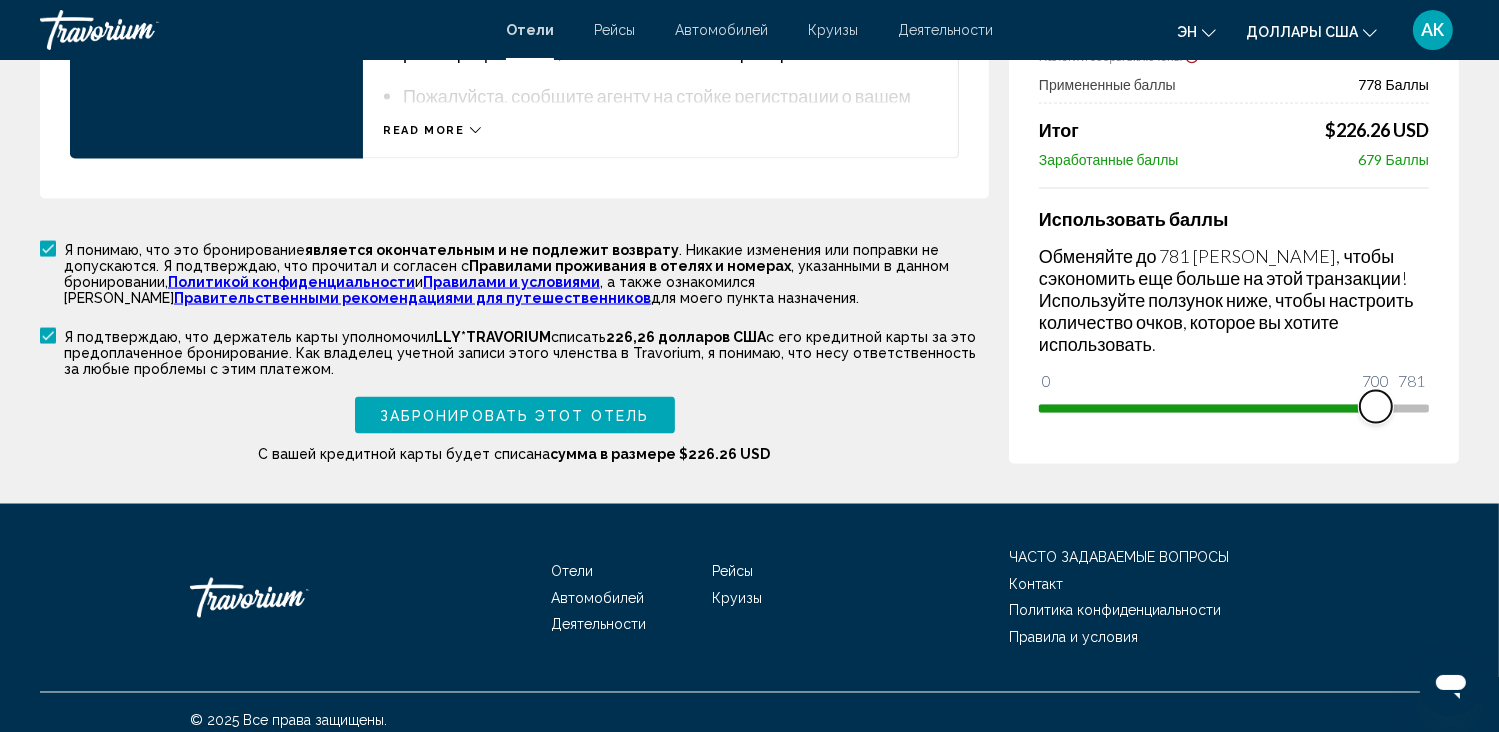 click on "0 781 700" at bounding box center (1234, 407) 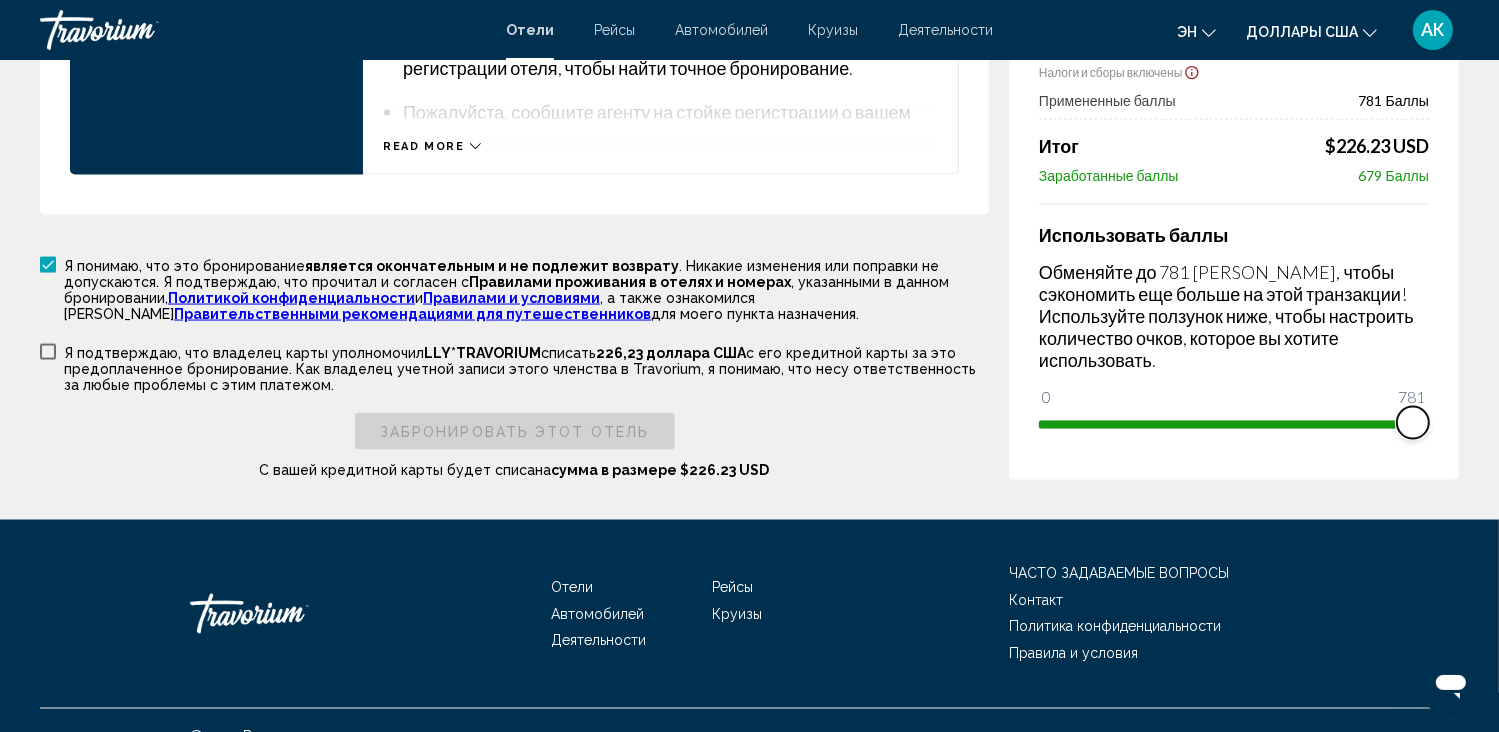 scroll, scrollTop: 3134, scrollLeft: 0, axis: vertical 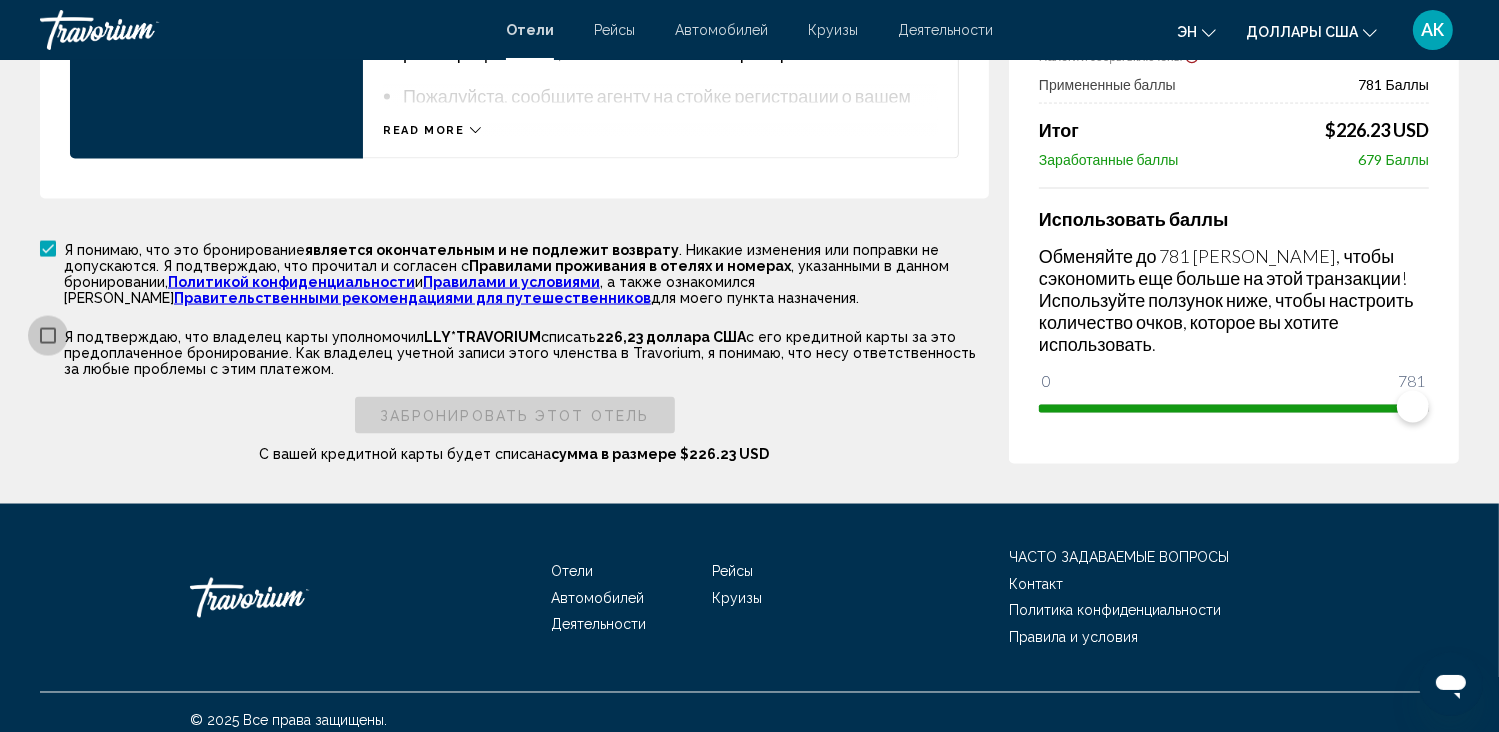 click at bounding box center [48, 336] 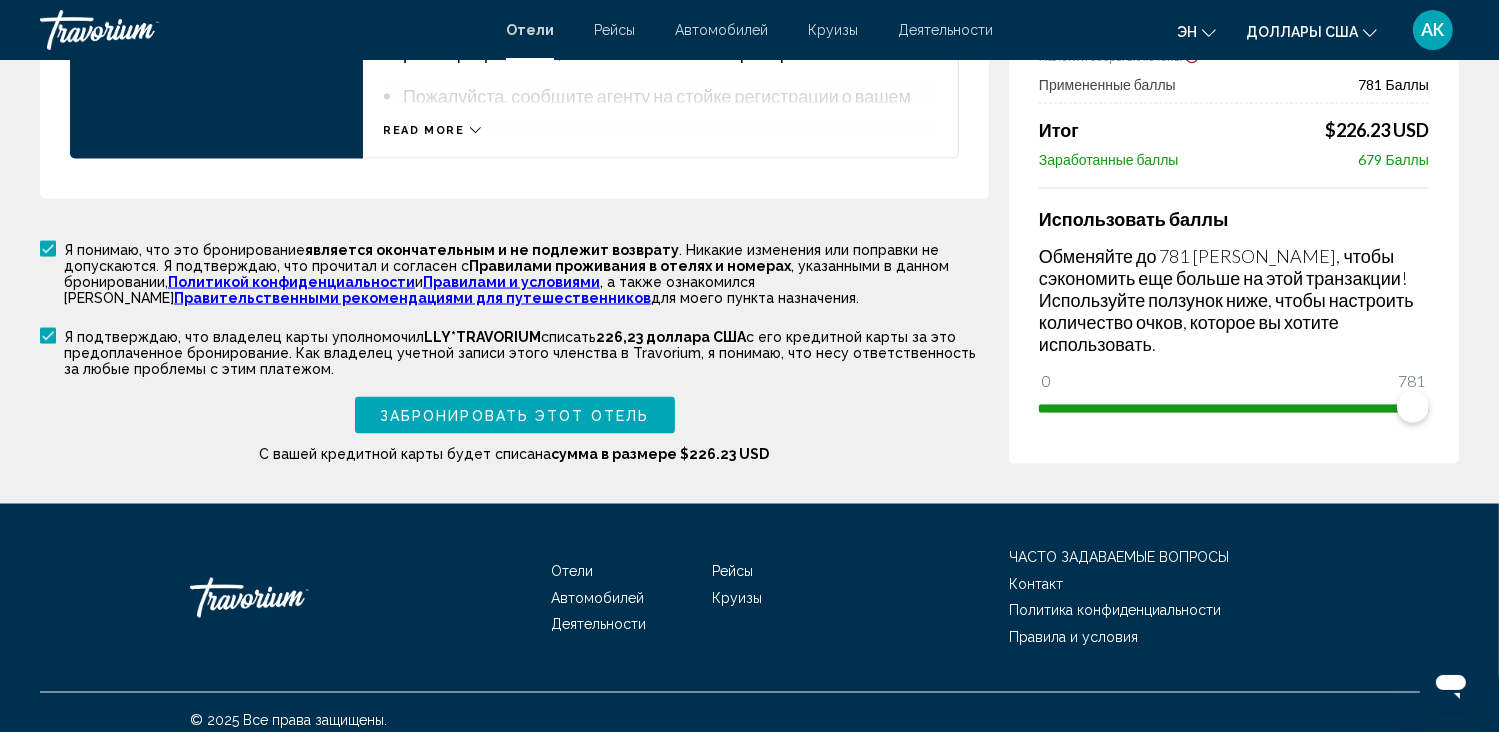 click on "Забронировать этот отель" at bounding box center [514, 416] 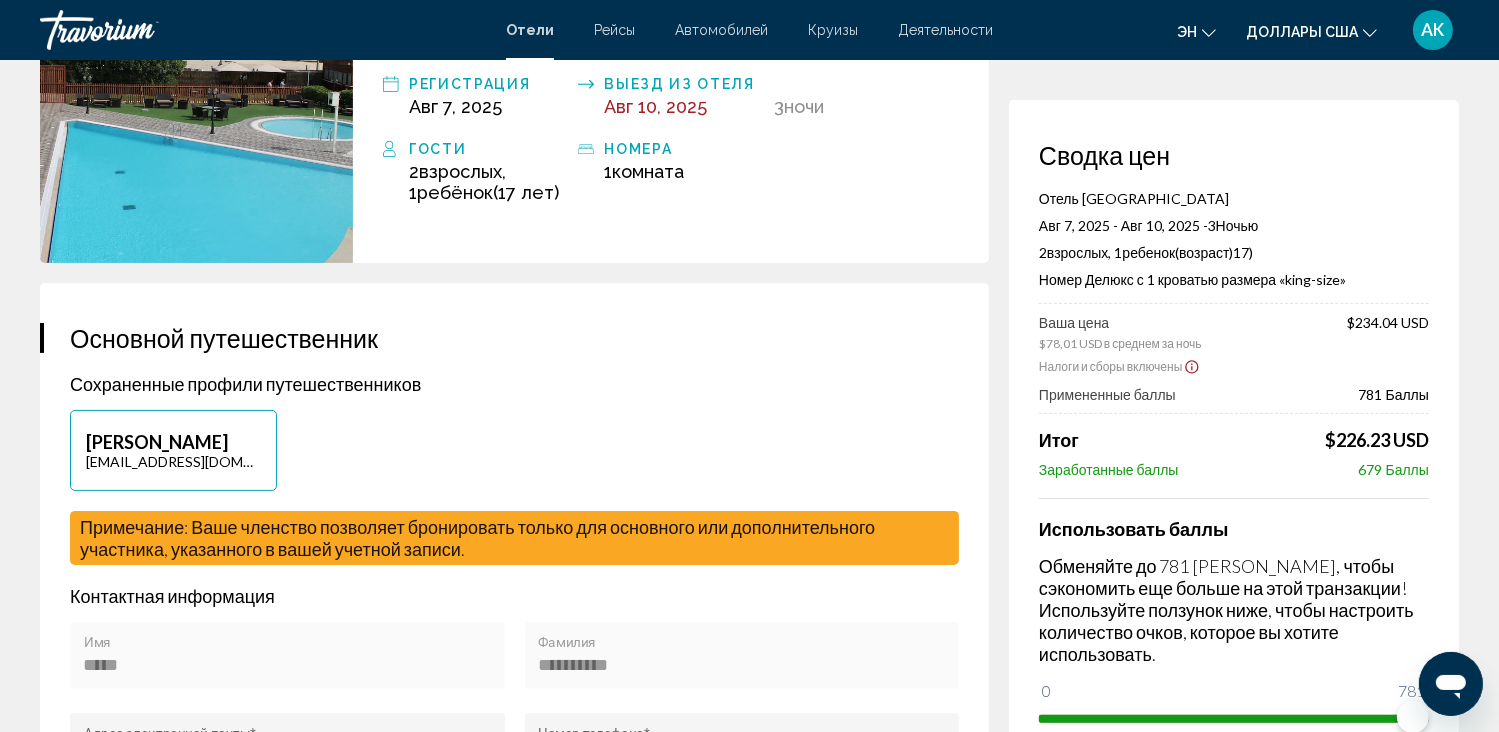 scroll, scrollTop: 0, scrollLeft: 0, axis: both 